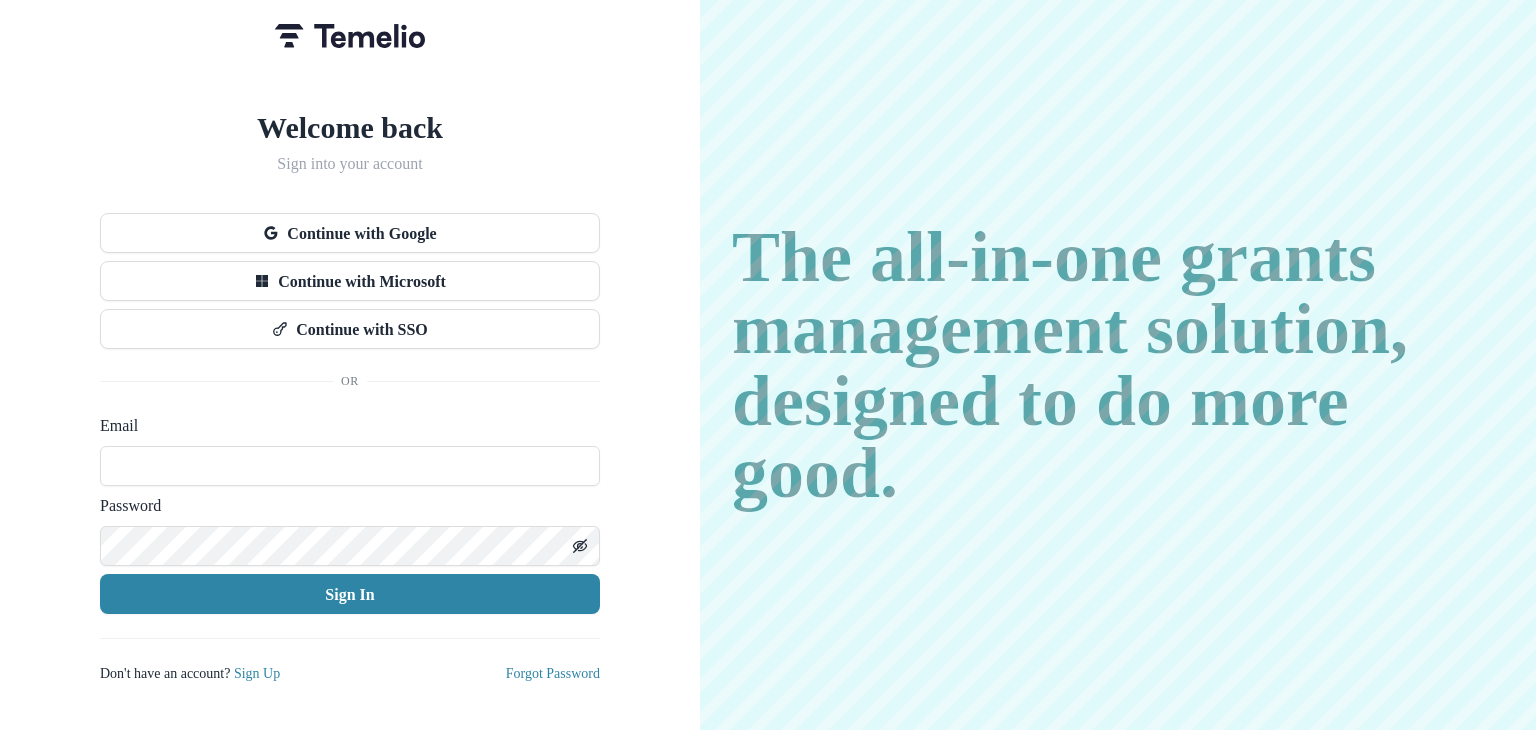scroll, scrollTop: 0, scrollLeft: 0, axis: both 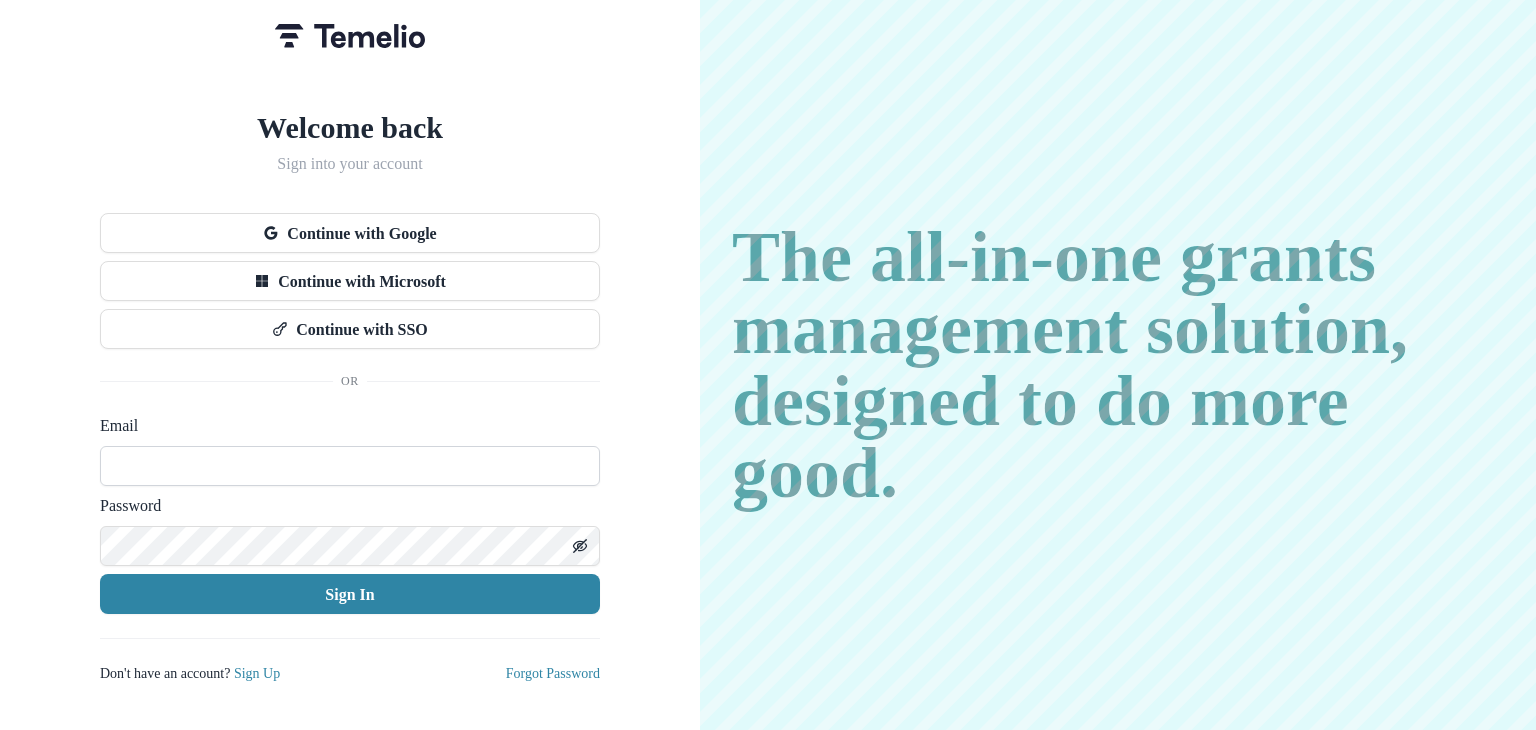 drag, startPoint x: 0, startPoint y: 0, endPoint x: 291, endPoint y: 459, distance: 543.47217 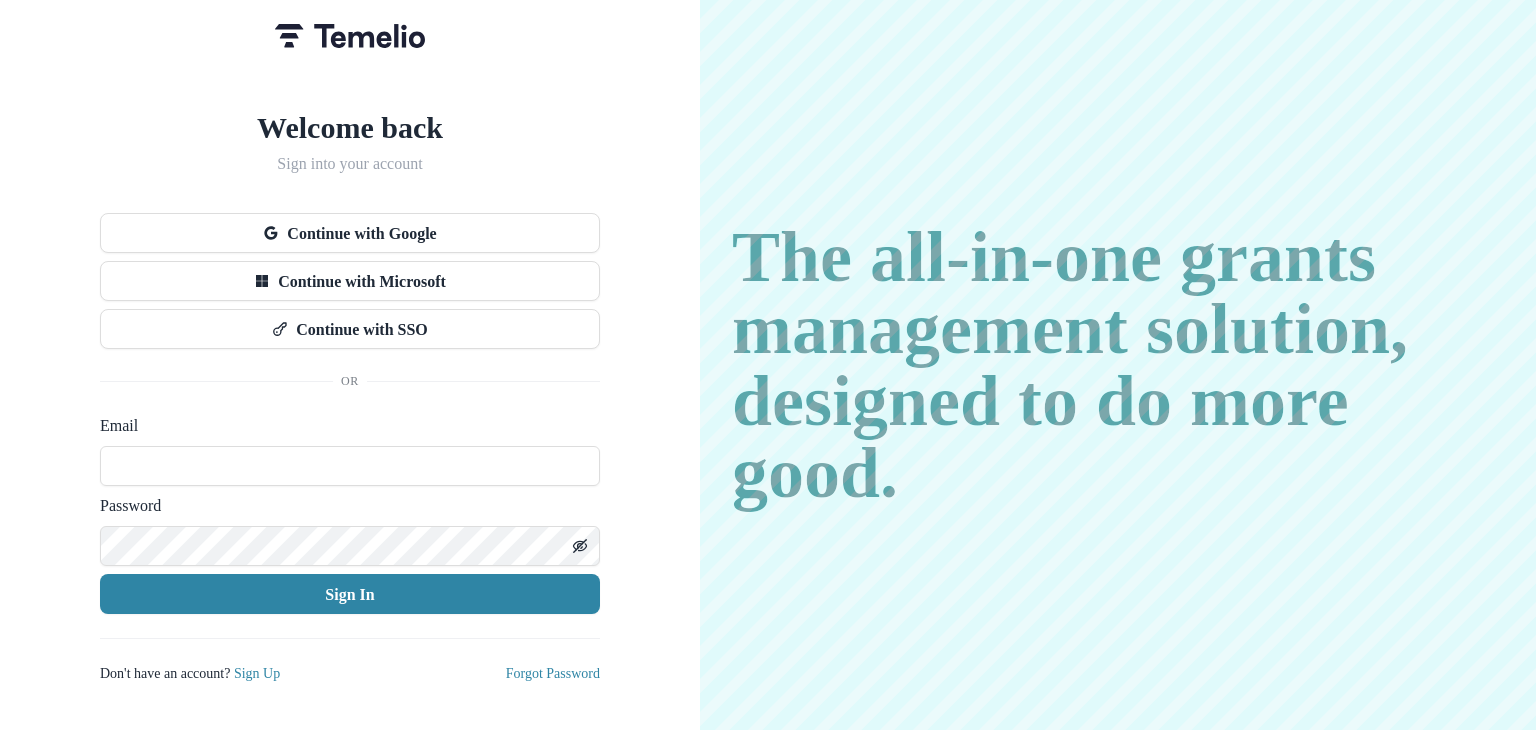type on "**********" 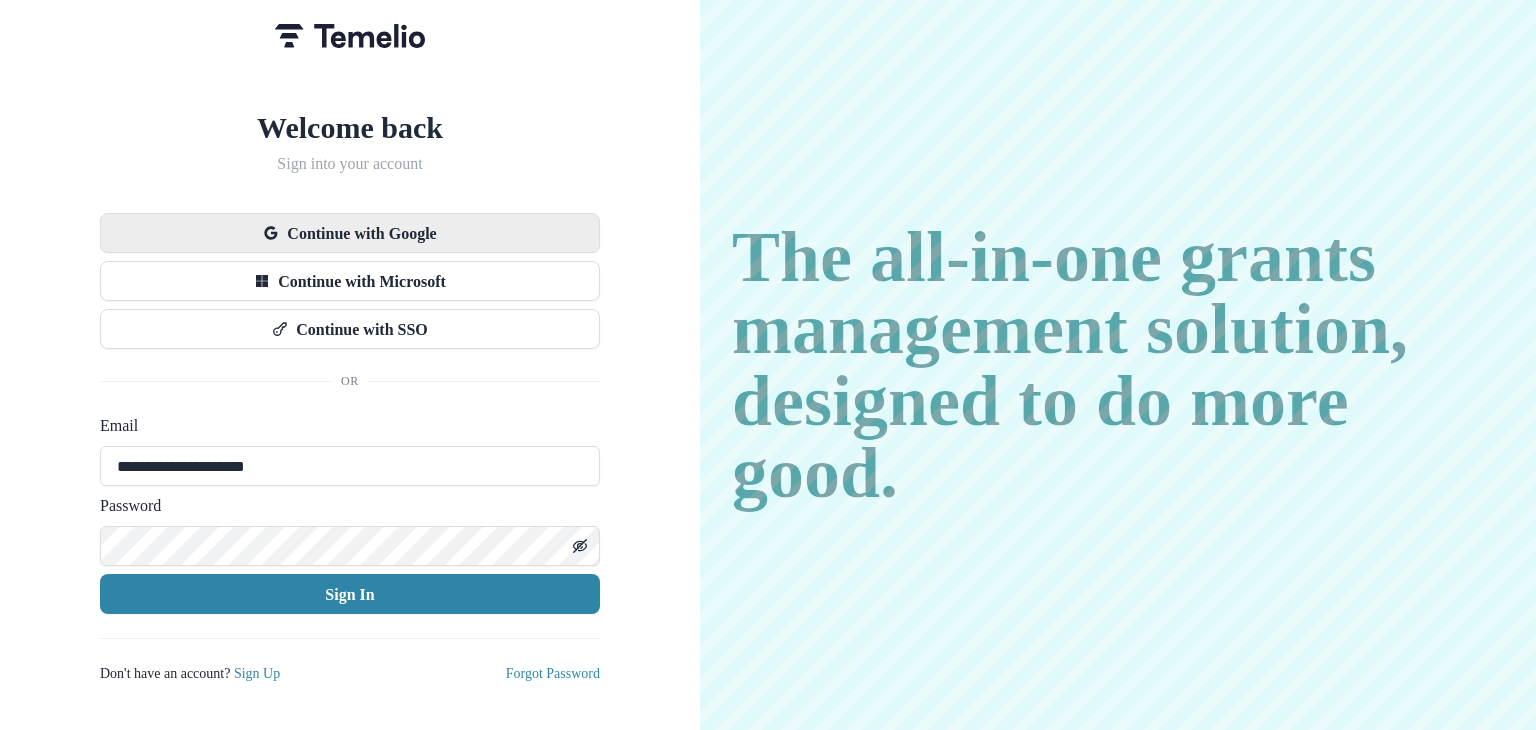 click on "Continue with Google" at bounding box center (350, 233) 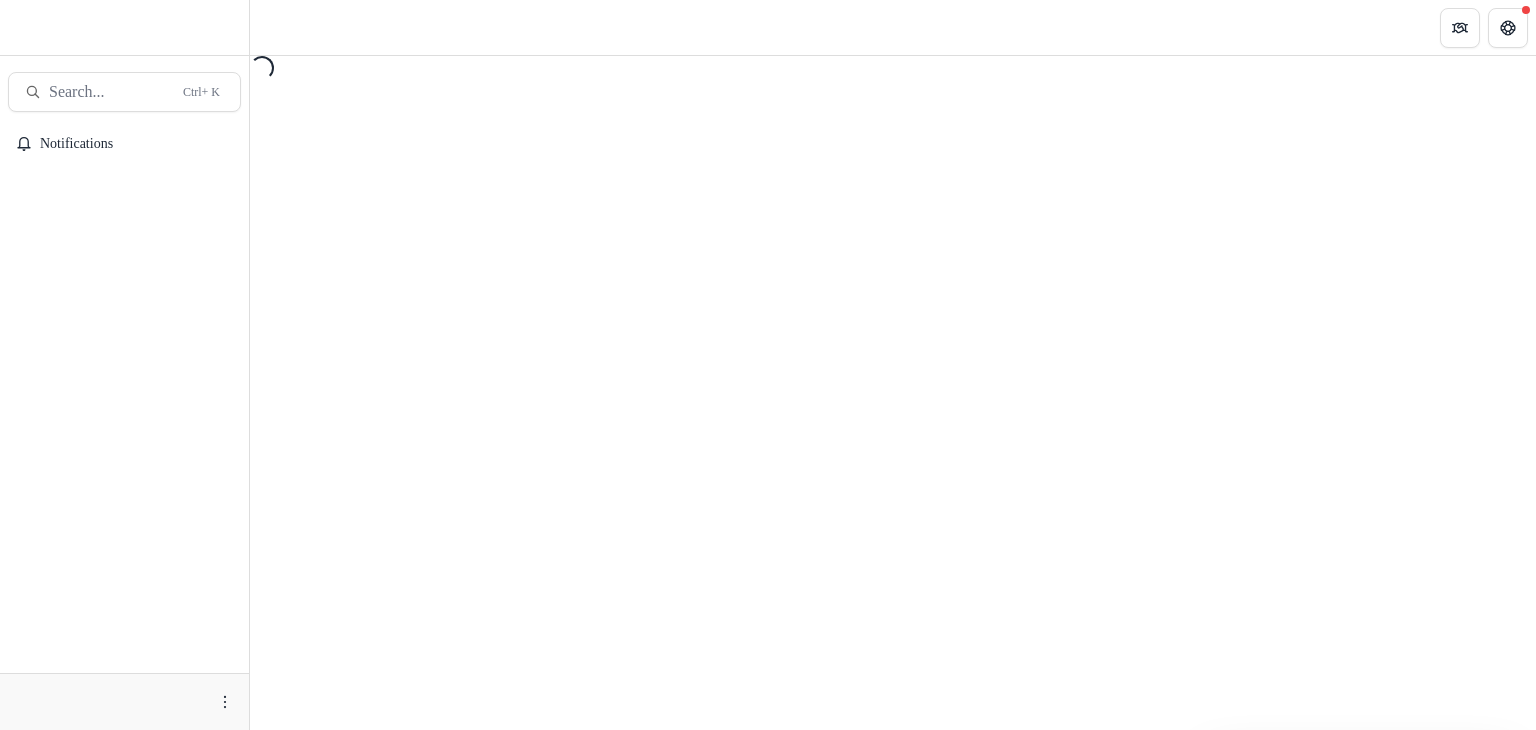 scroll, scrollTop: 0, scrollLeft: 0, axis: both 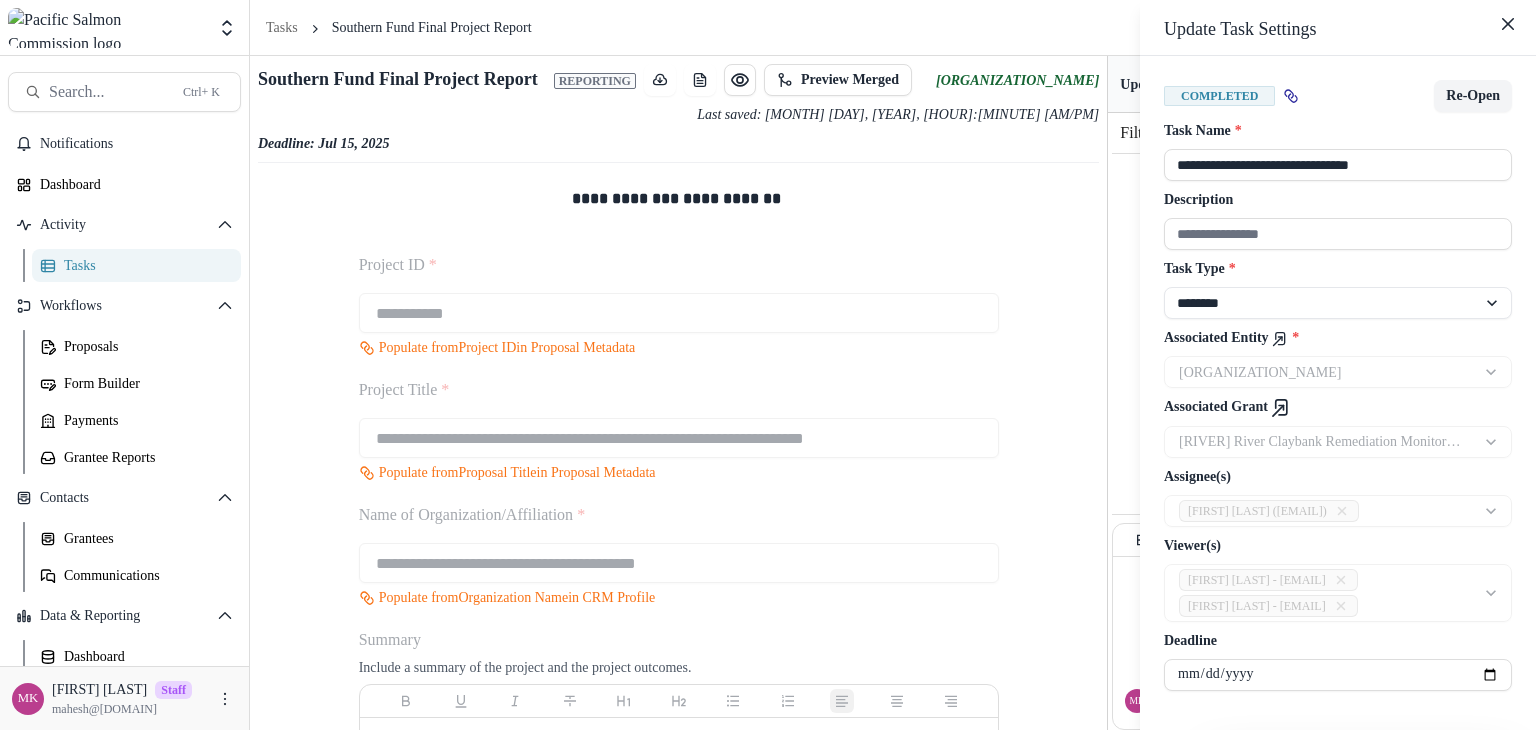 click on "**********" at bounding box center (768, 365) 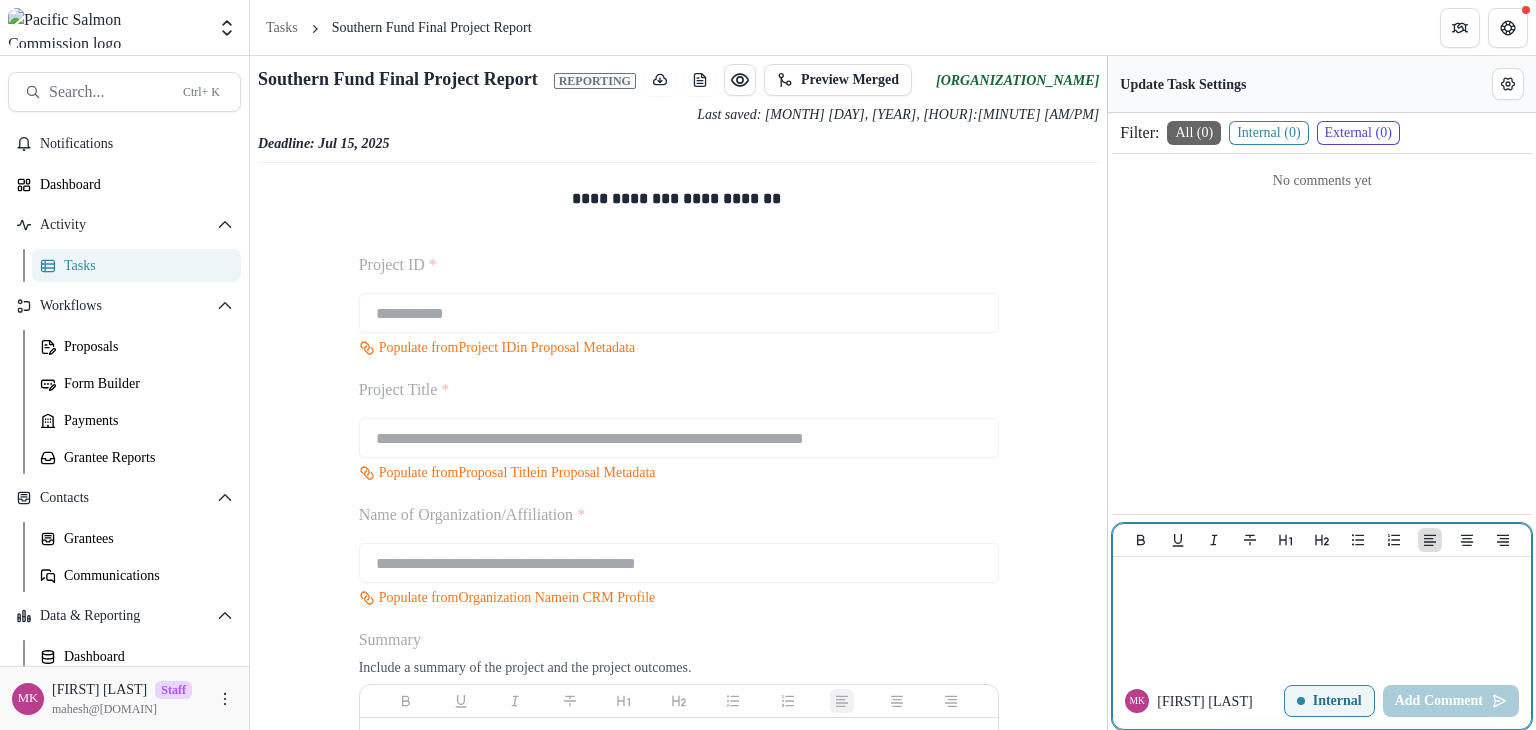 click at bounding box center [1322, 615] 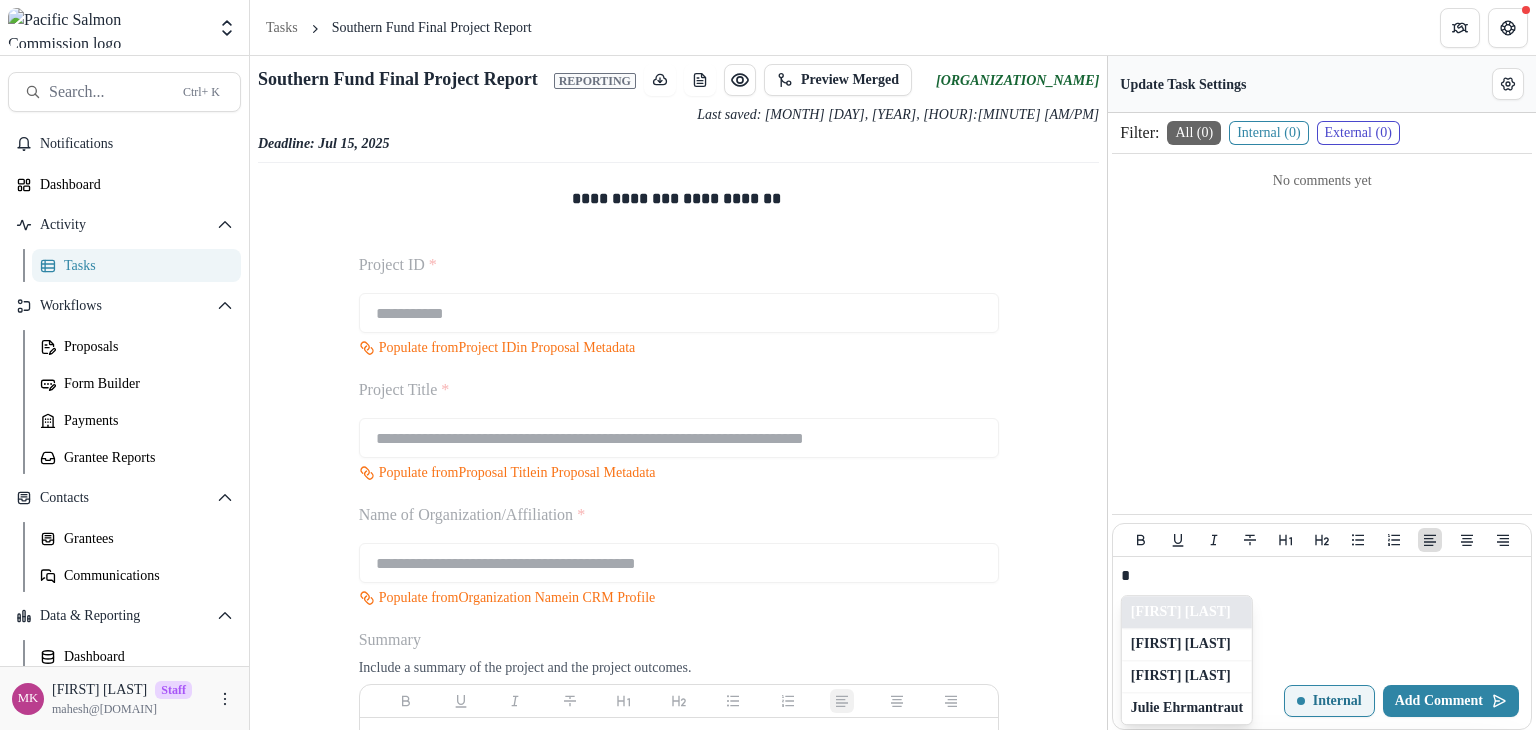 click on "[FIRST] [LAST]" at bounding box center [1187, 612] 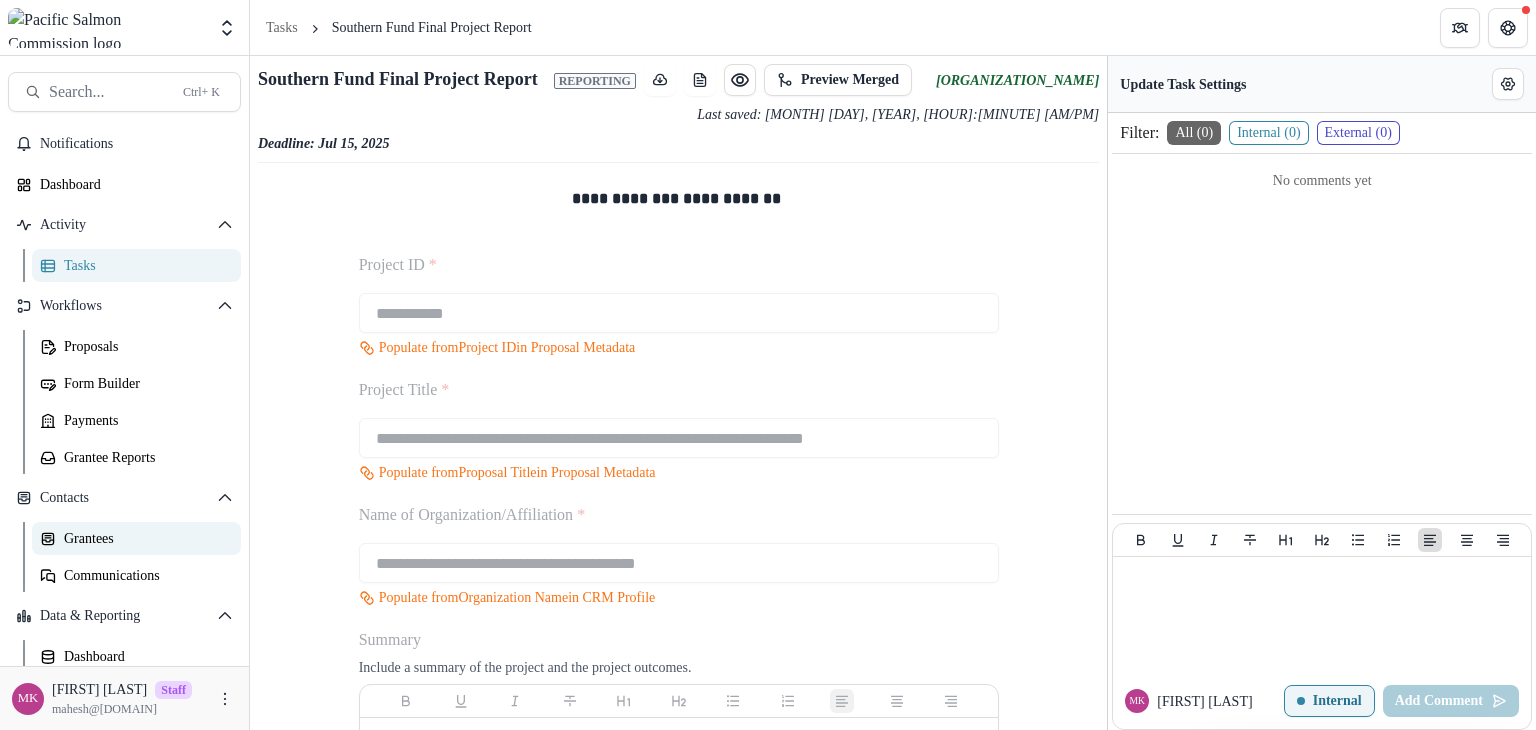 click on "Grantees" at bounding box center [144, 538] 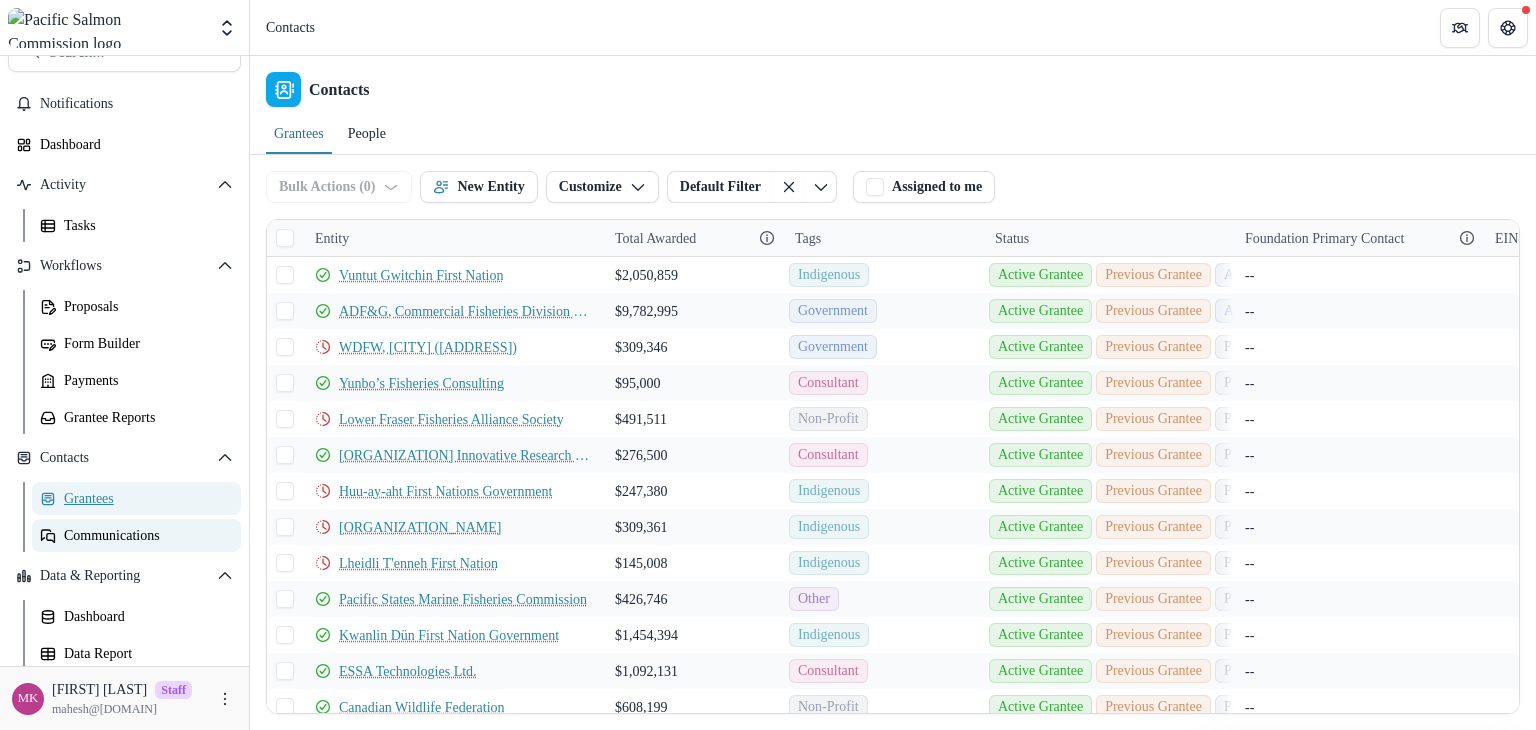 scroll, scrollTop: 44, scrollLeft: 0, axis: vertical 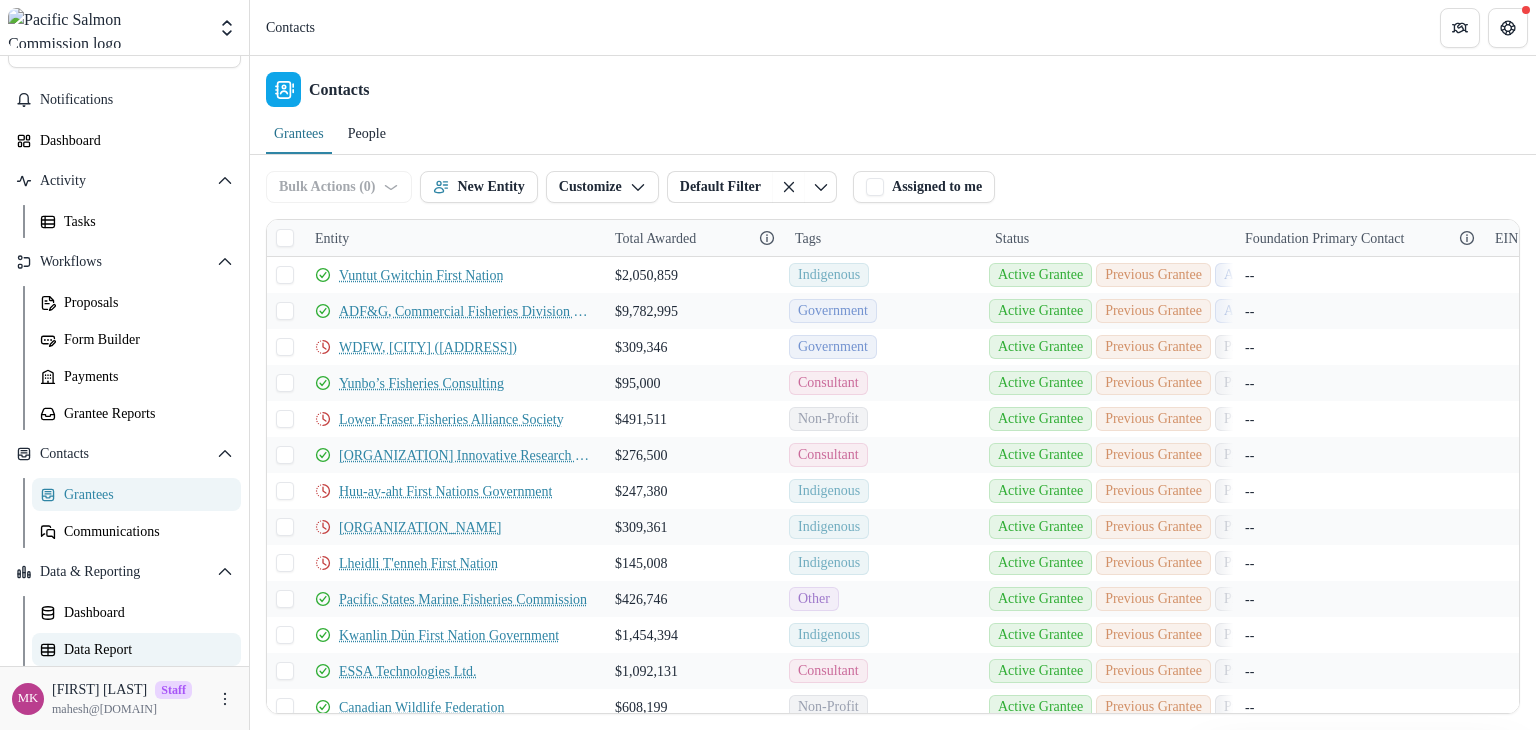 click on "Data Report" at bounding box center (144, 649) 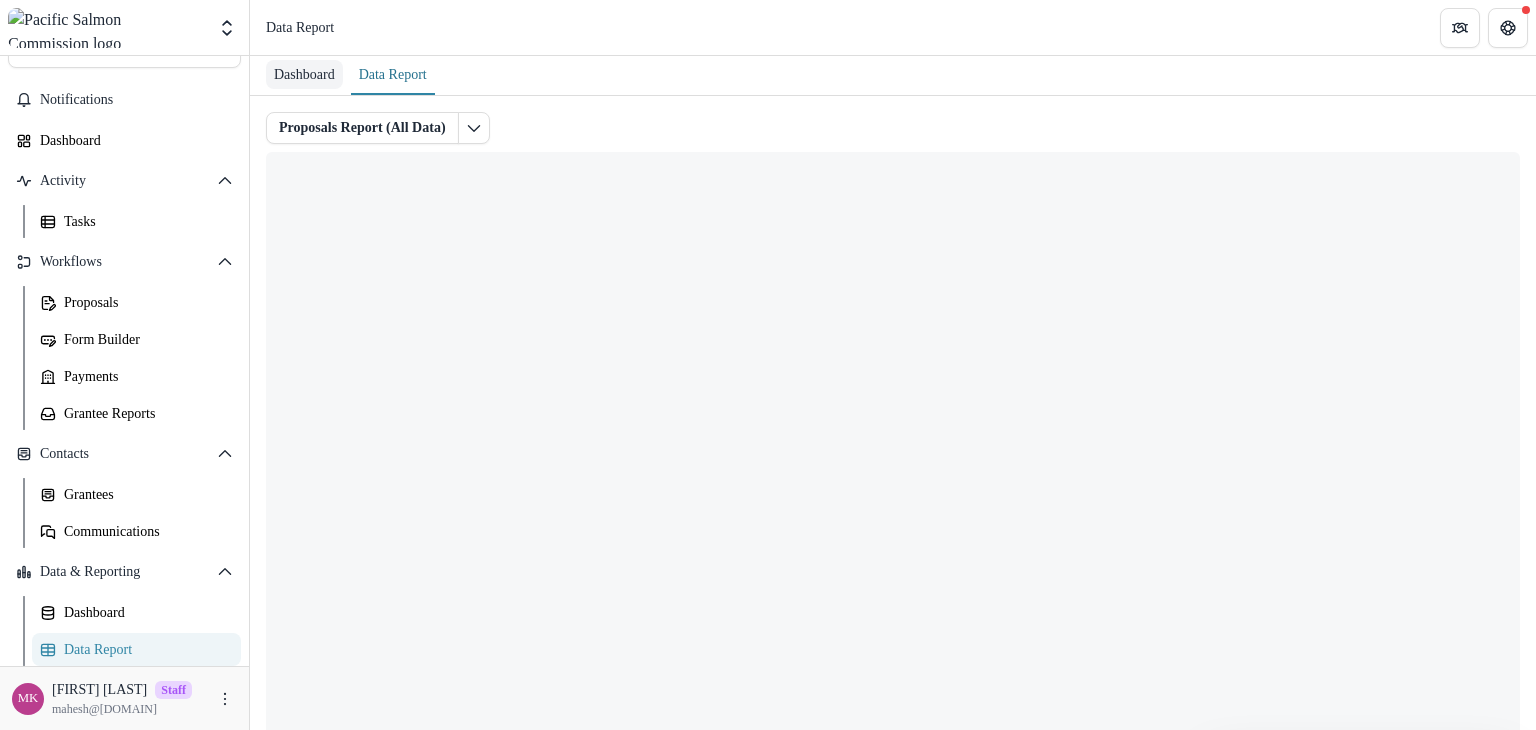 click on "Dashboard" at bounding box center [304, 74] 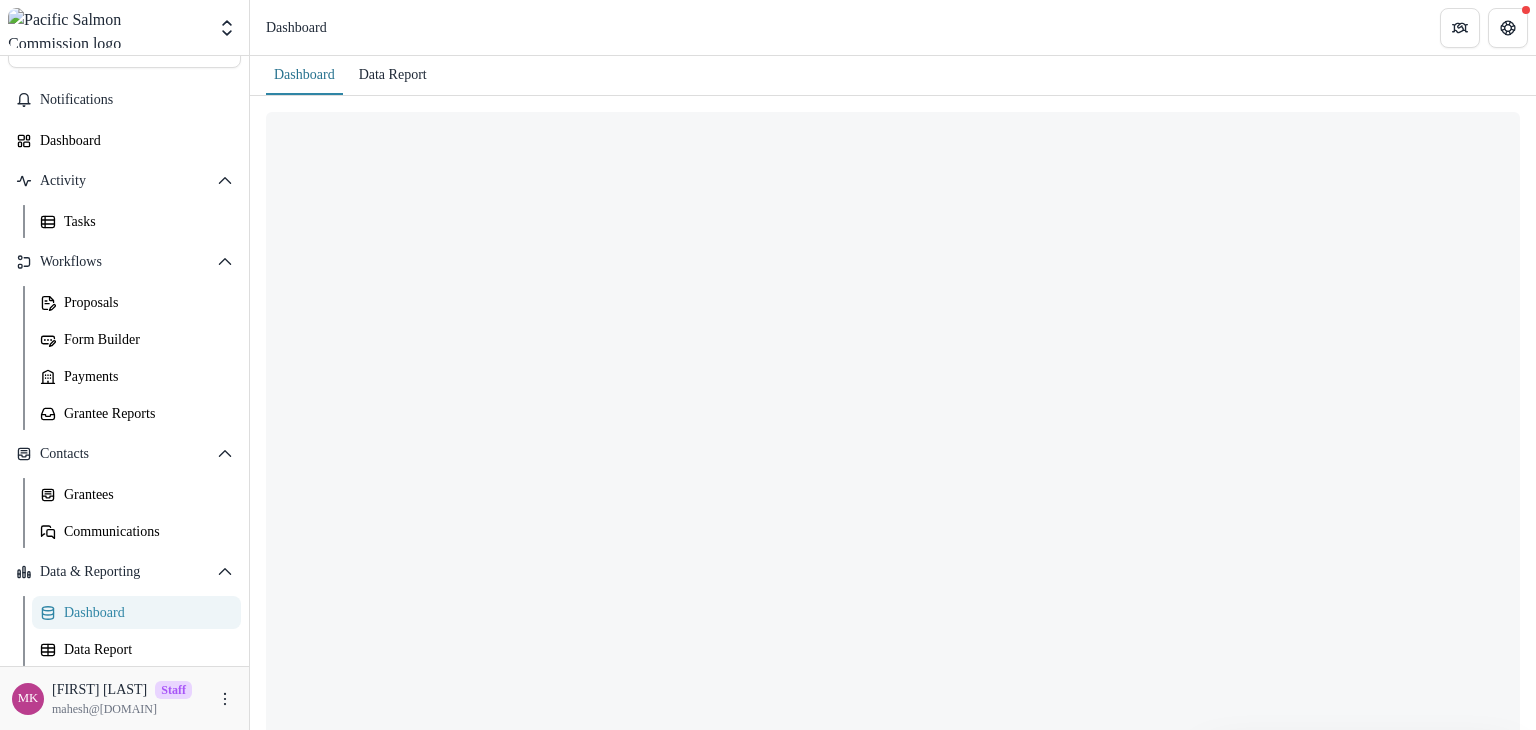 click on "Data Report" at bounding box center [393, 74] 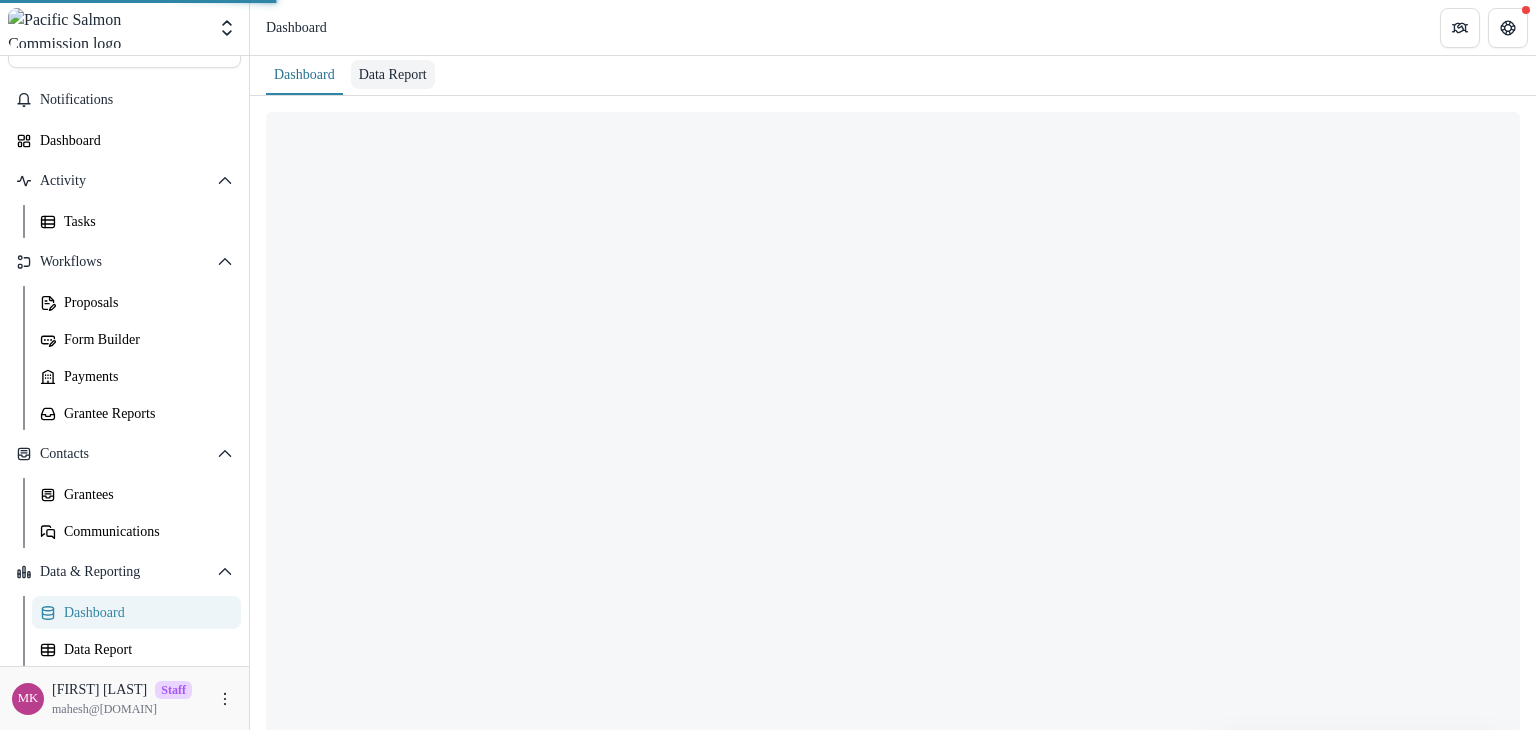click on "Data Report" at bounding box center [393, 74] 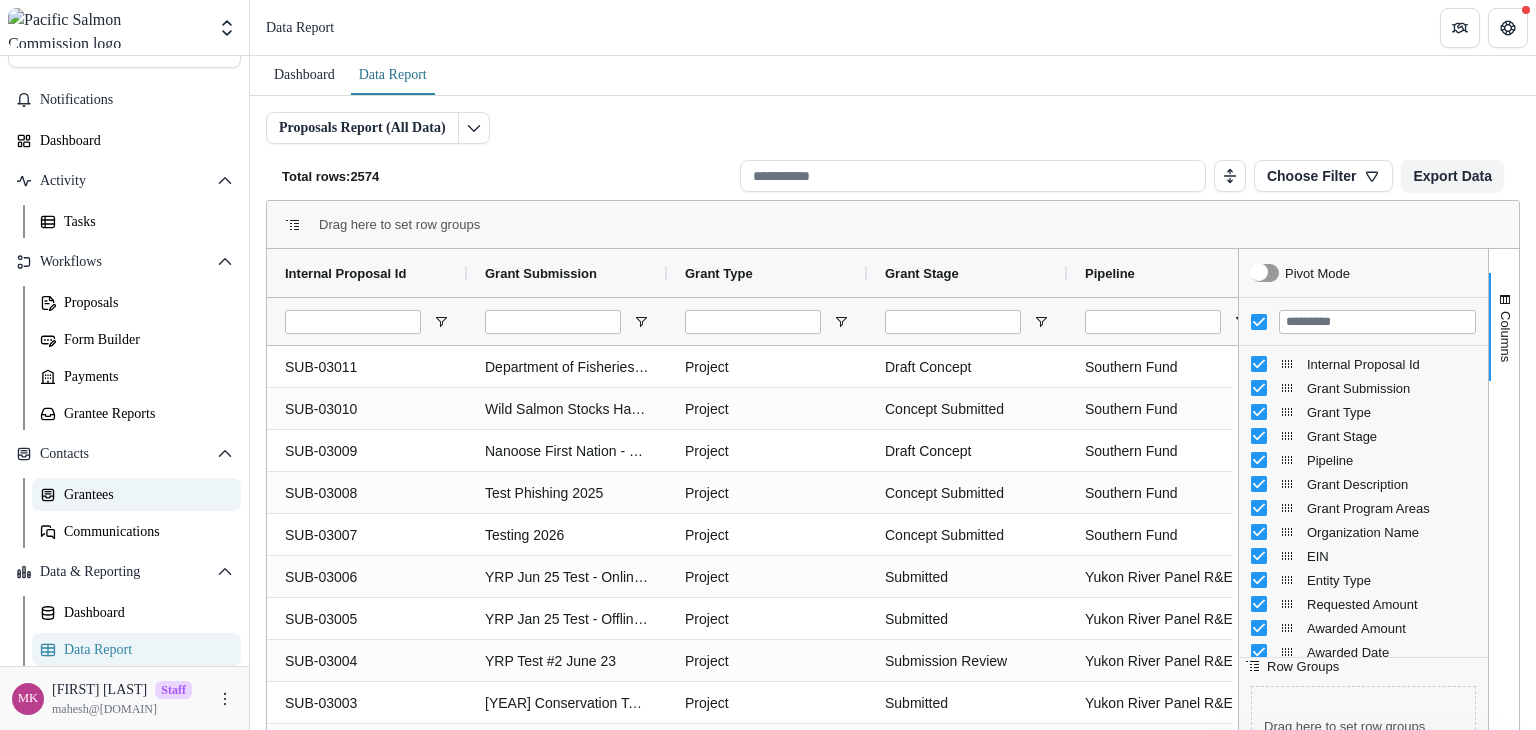 click on "Grantees" at bounding box center [144, 494] 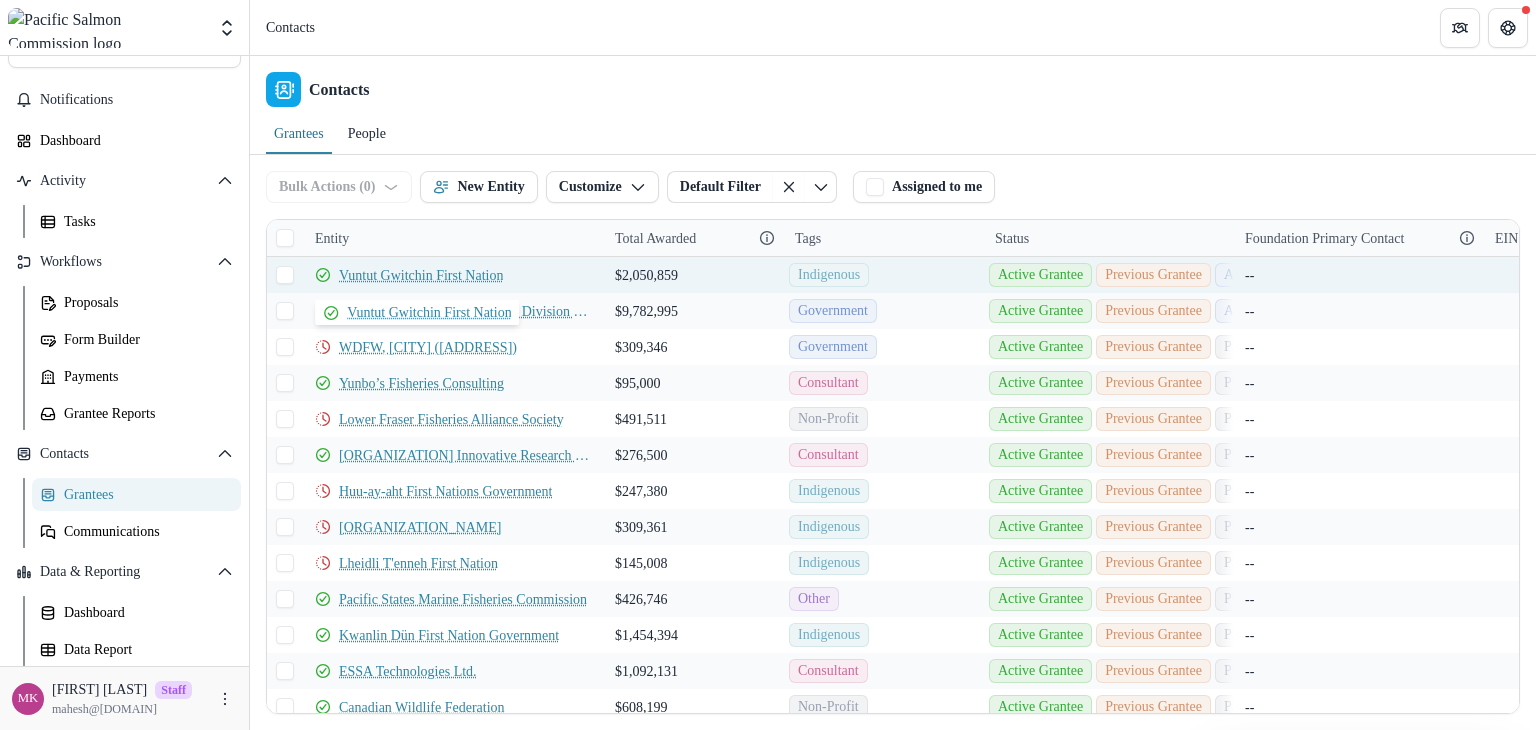 click on "Vuntut Gwitchin First Nation" at bounding box center [421, 275] 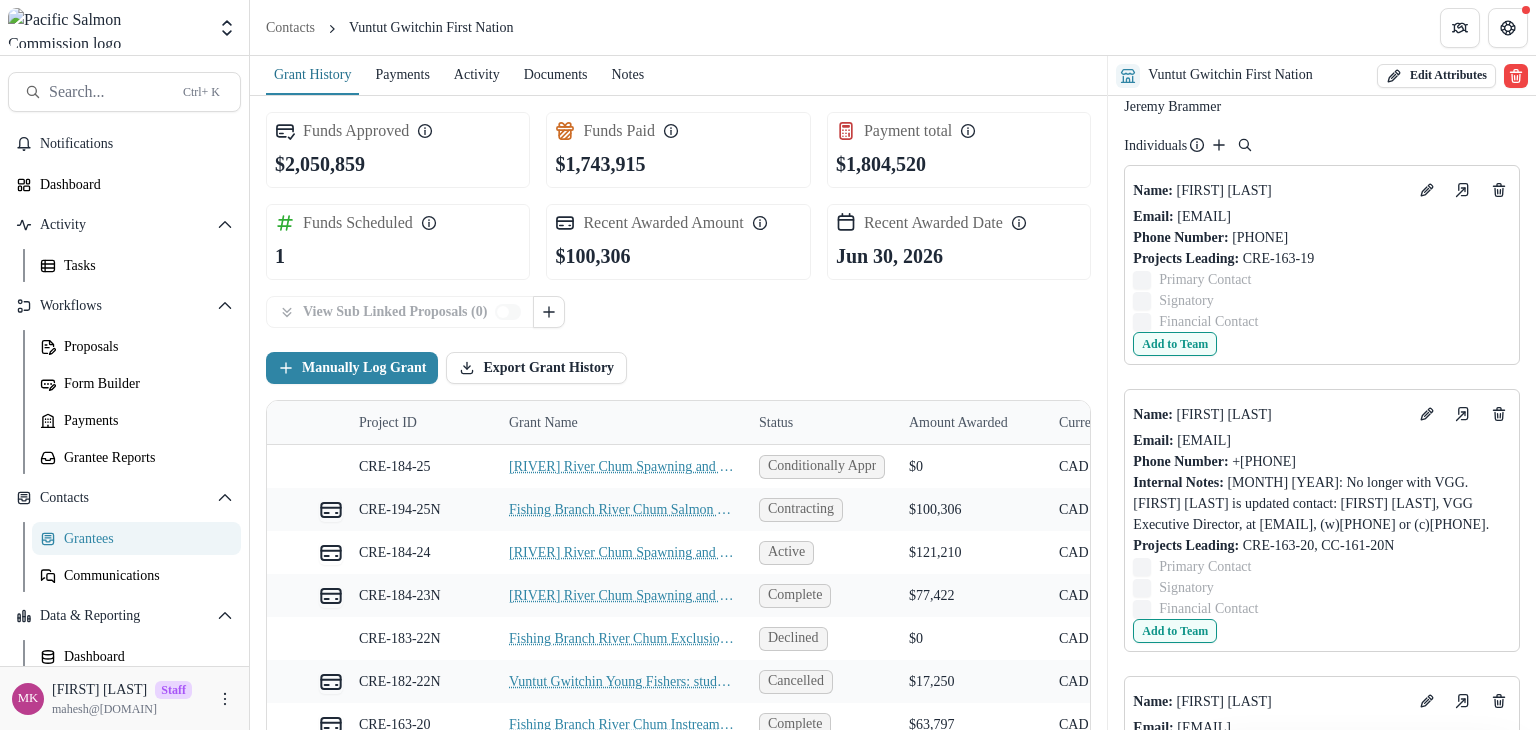 scroll, scrollTop: 466, scrollLeft: 0, axis: vertical 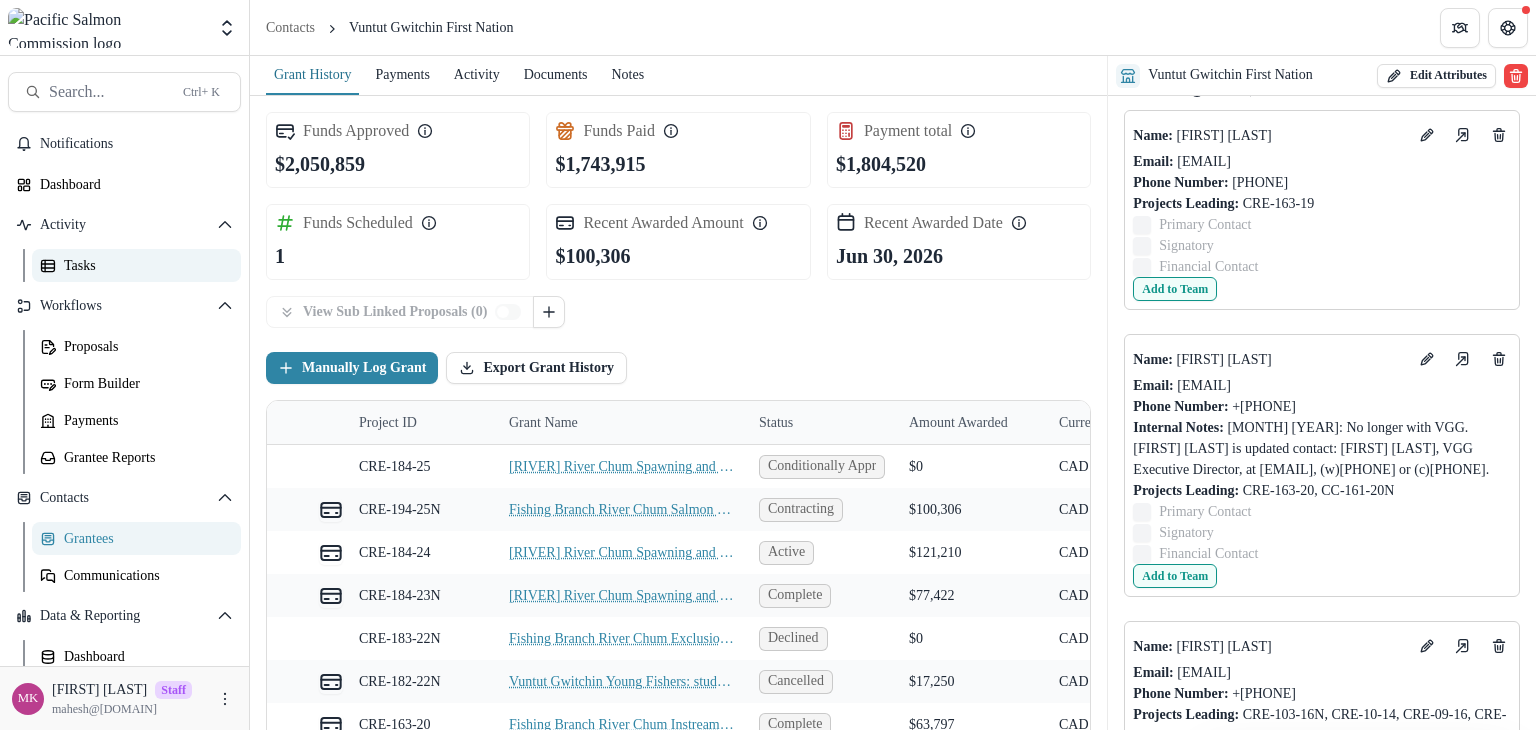 click on "Tasks" at bounding box center [136, 265] 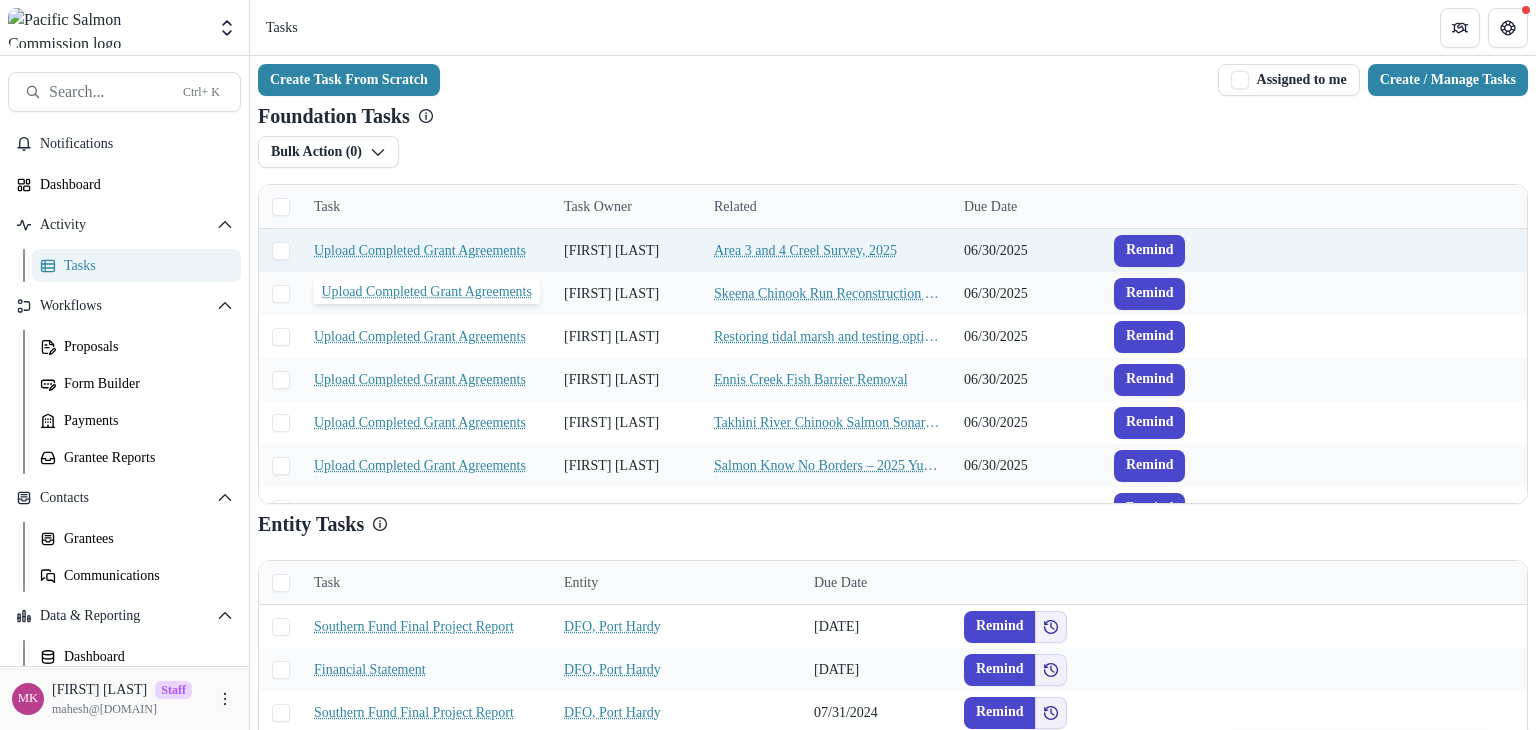 click on "Upload Completed Grant Agreements" at bounding box center (420, 250) 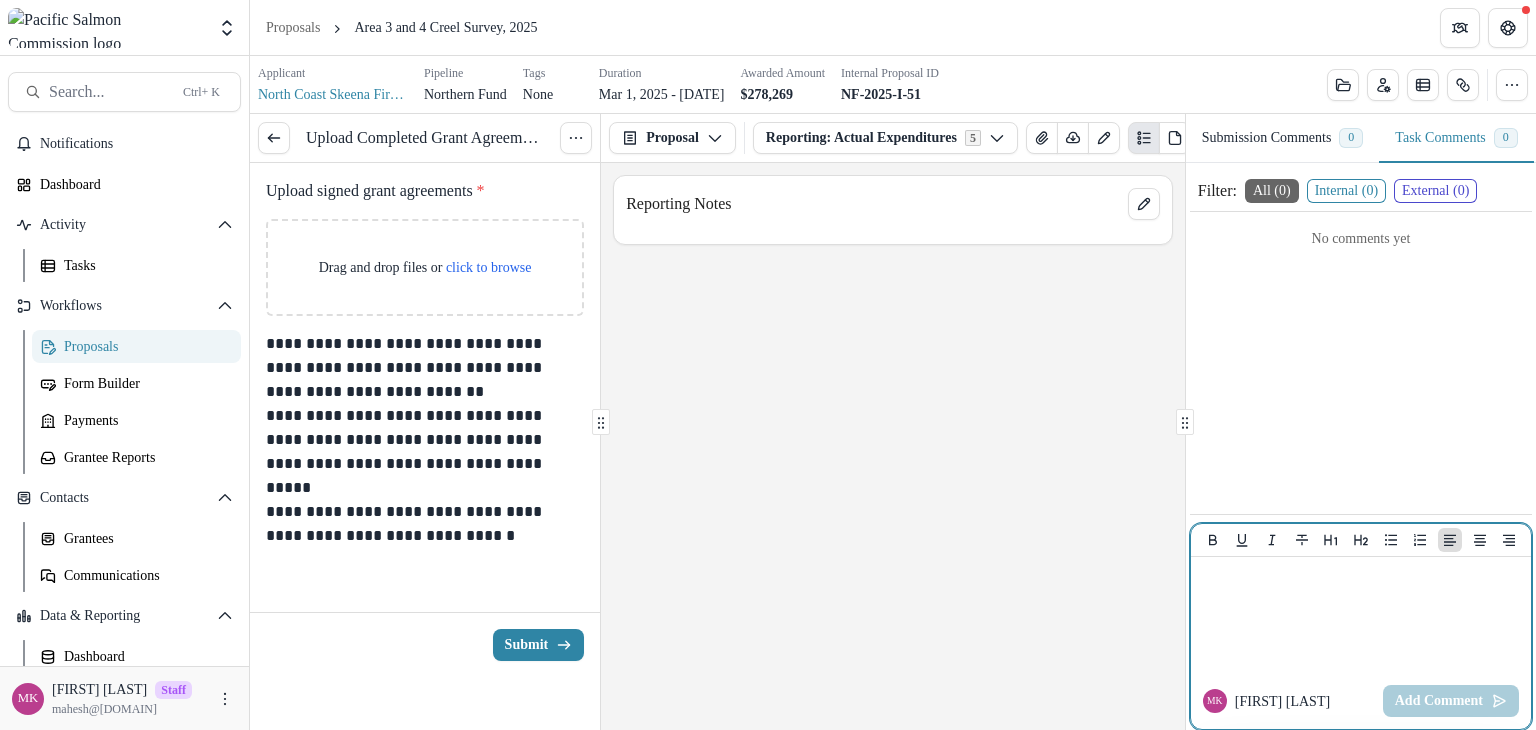 click at bounding box center [1361, 615] 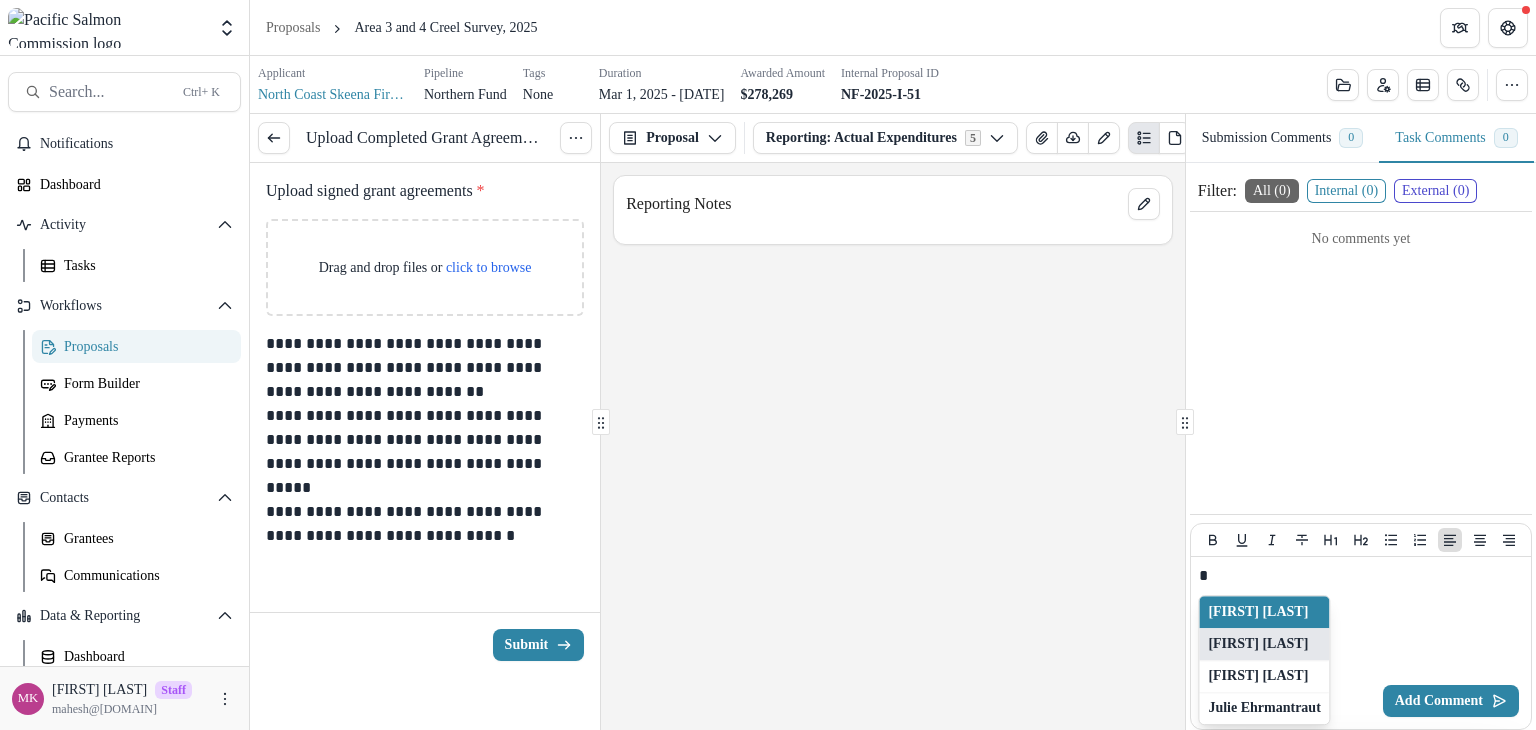 click on "[FIRST] [LAST]" at bounding box center (1264, 644) 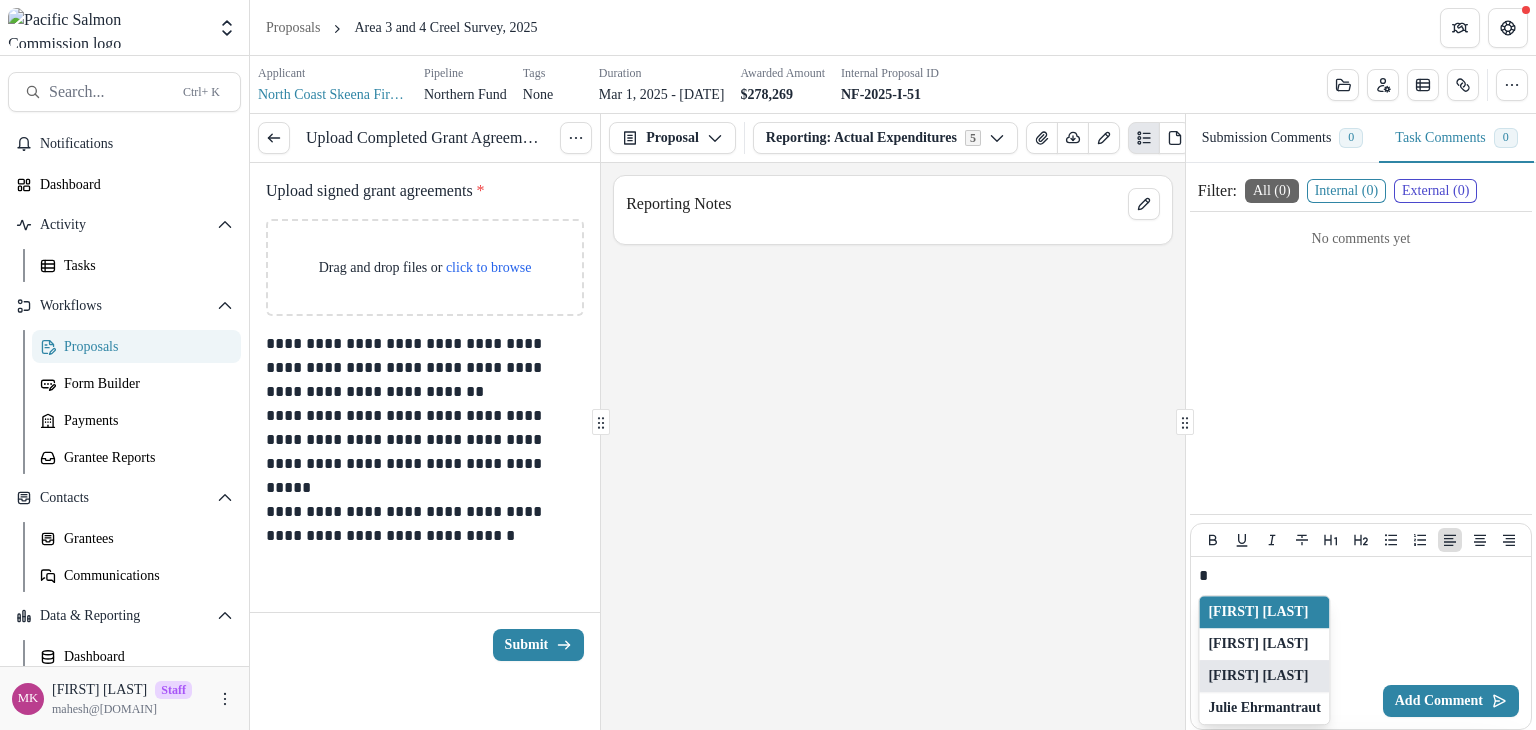 click on "[FIRST] [LAST]" at bounding box center [1264, 676] 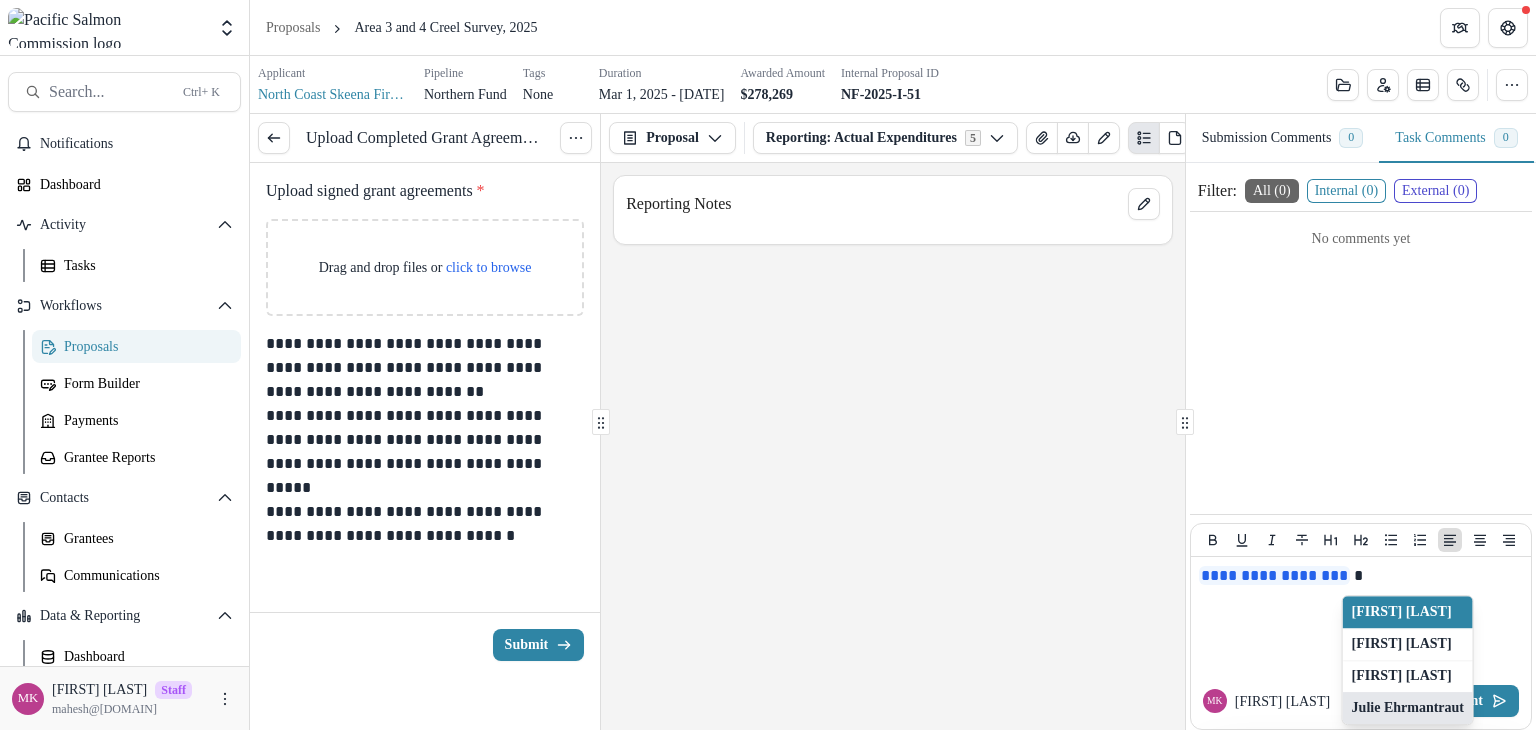 click on "Julie Ehrmantraut" at bounding box center (1408, 708) 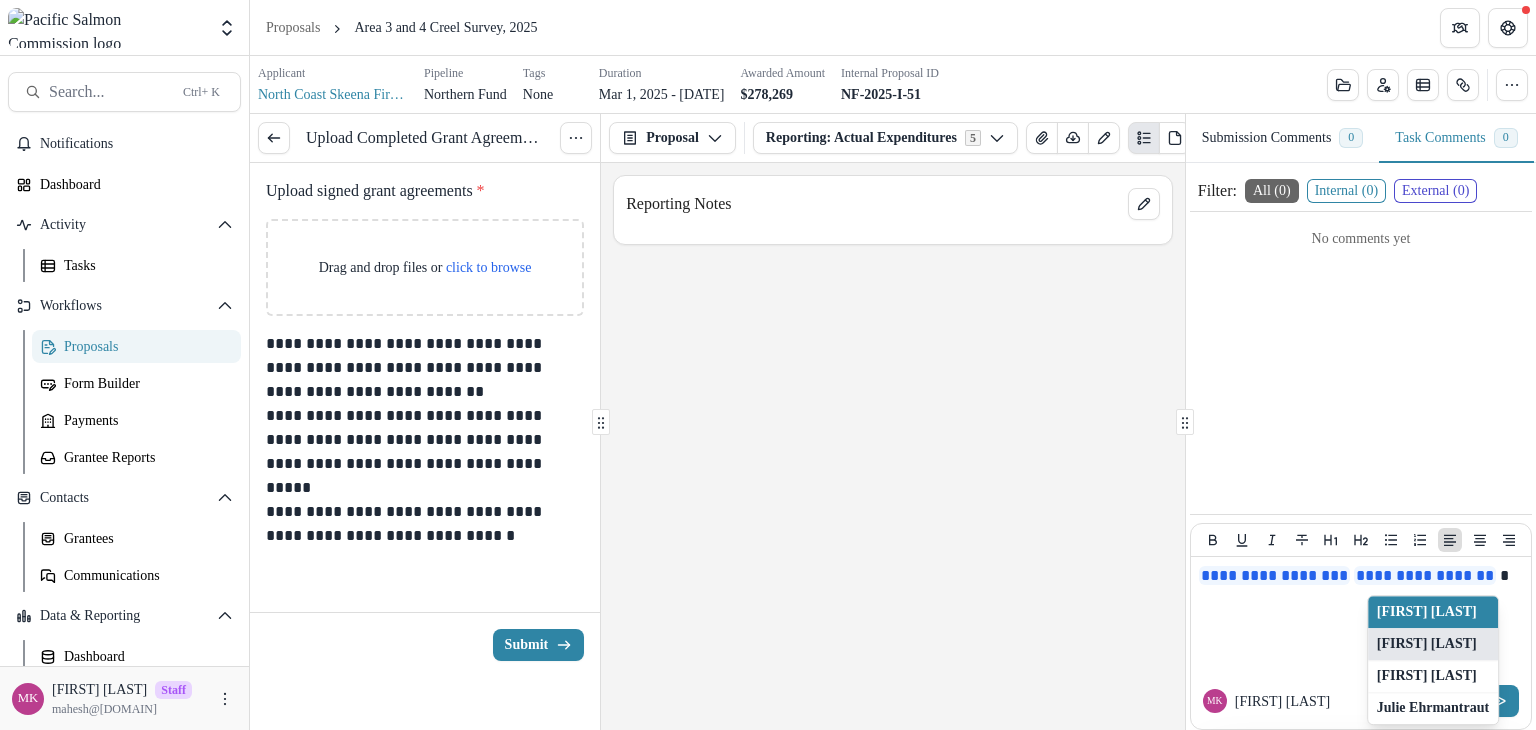 click on "[FIRST] [LAST]" at bounding box center [1433, 644] 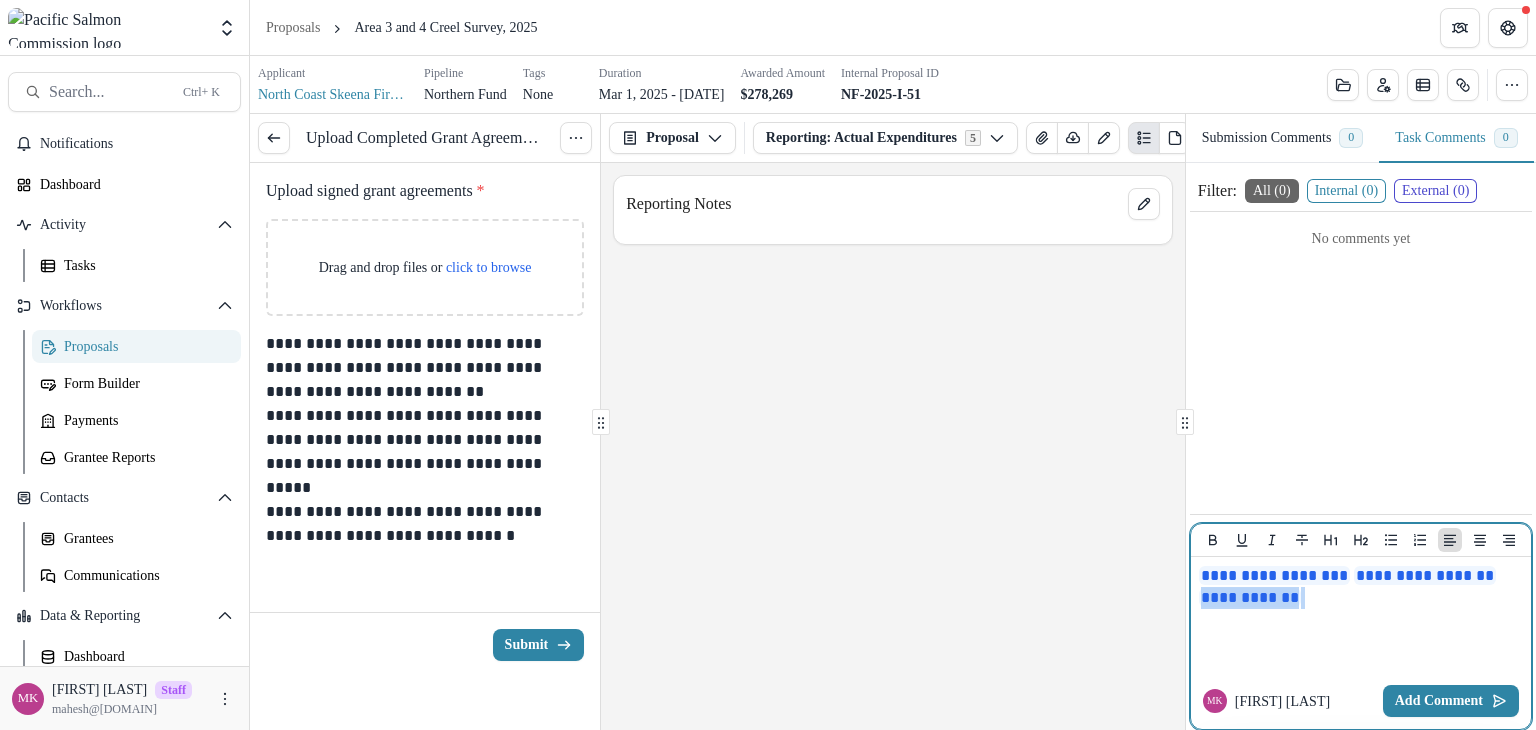 drag, startPoint x: 1324, startPoint y: 601, endPoint x: 1204, endPoint y: 595, distance: 120.14991 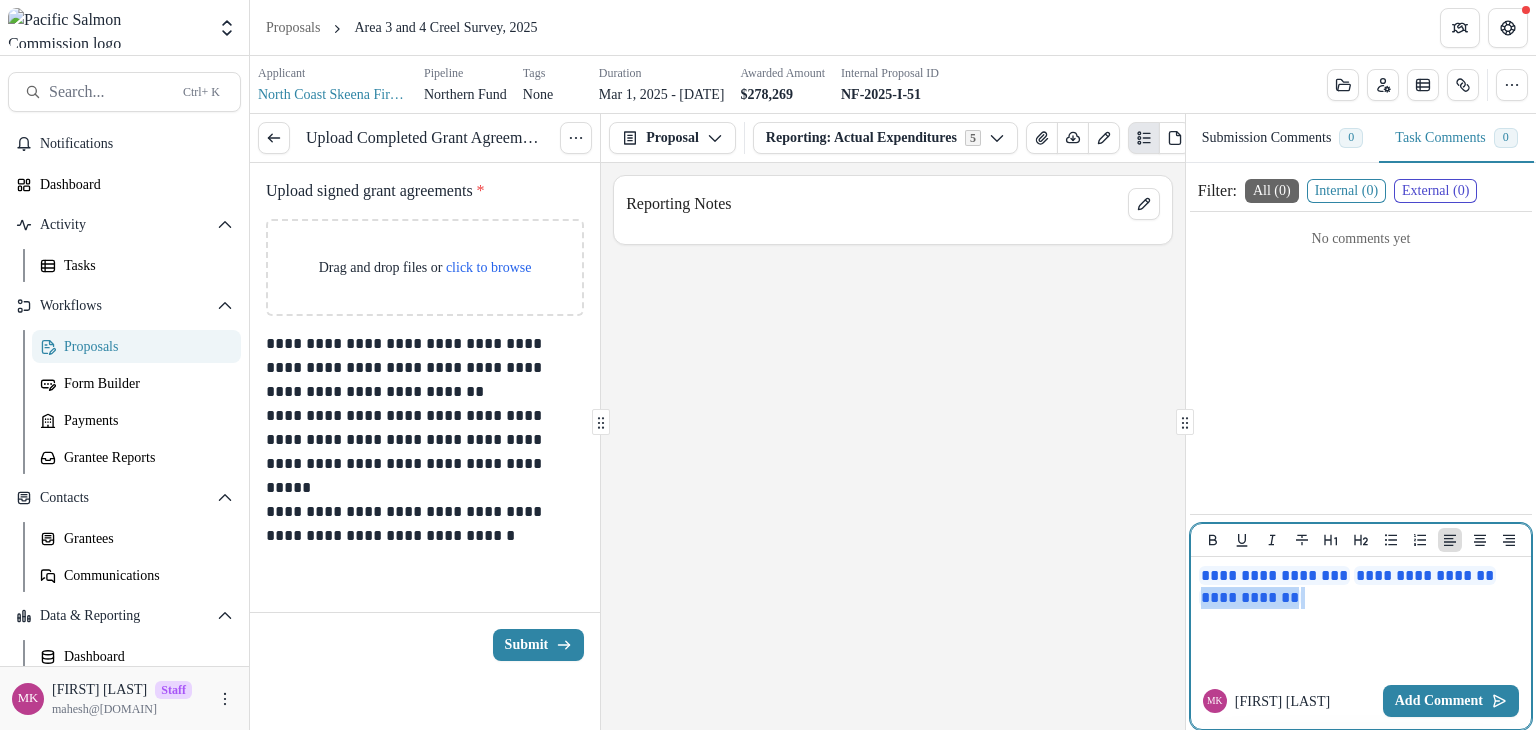 click on "**********" at bounding box center (1361, 587) 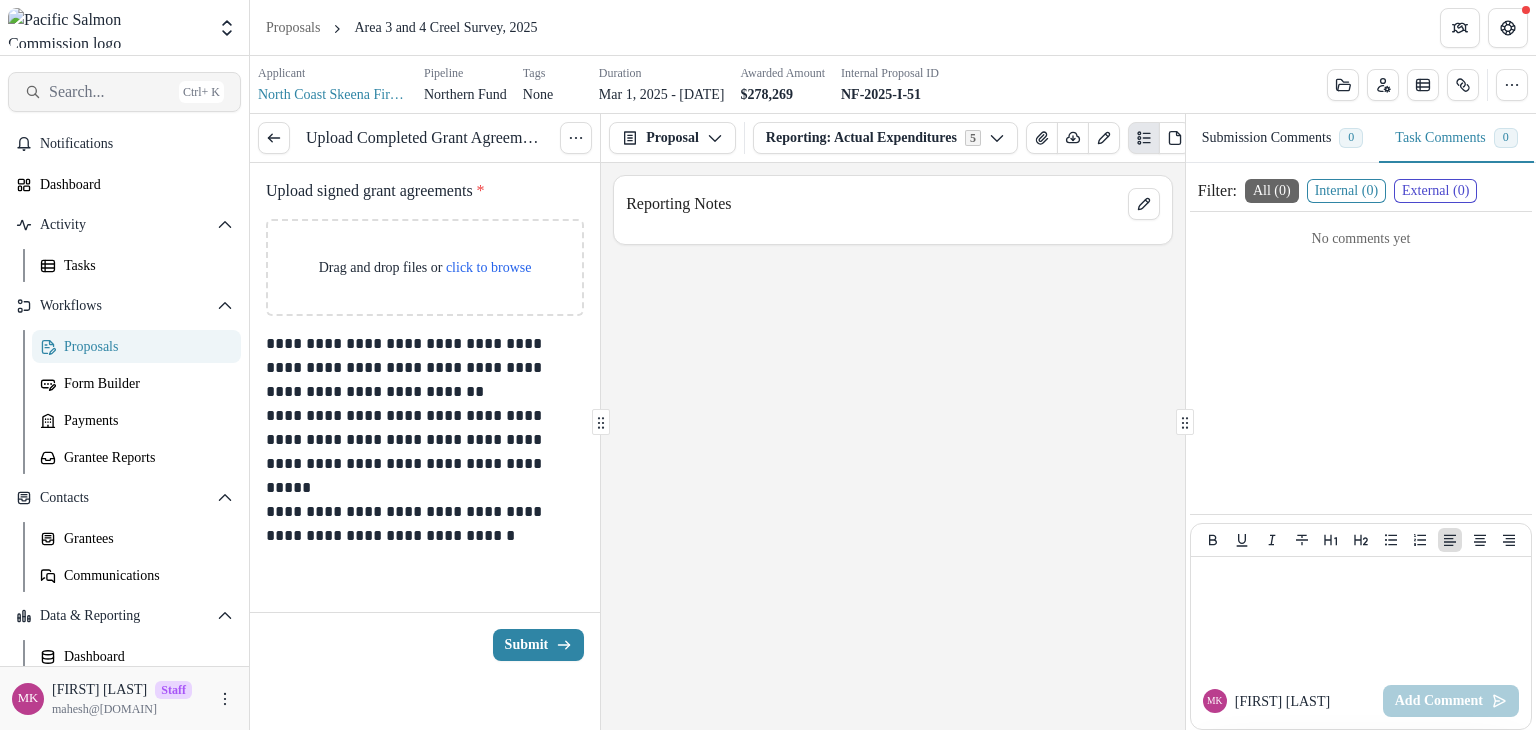 click on "Search..." at bounding box center (110, 91) 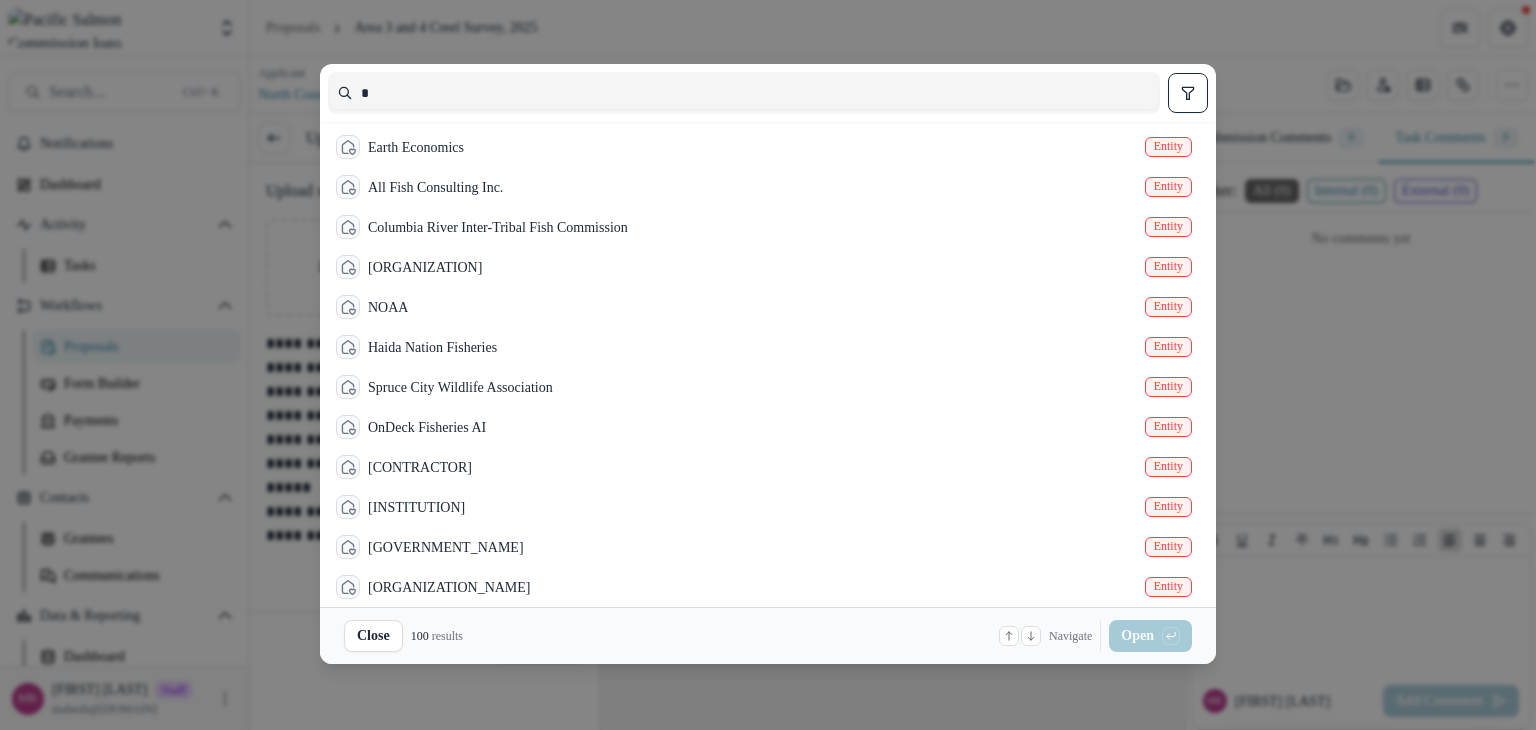 scroll, scrollTop: 2300, scrollLeft: 0, axis: vertical 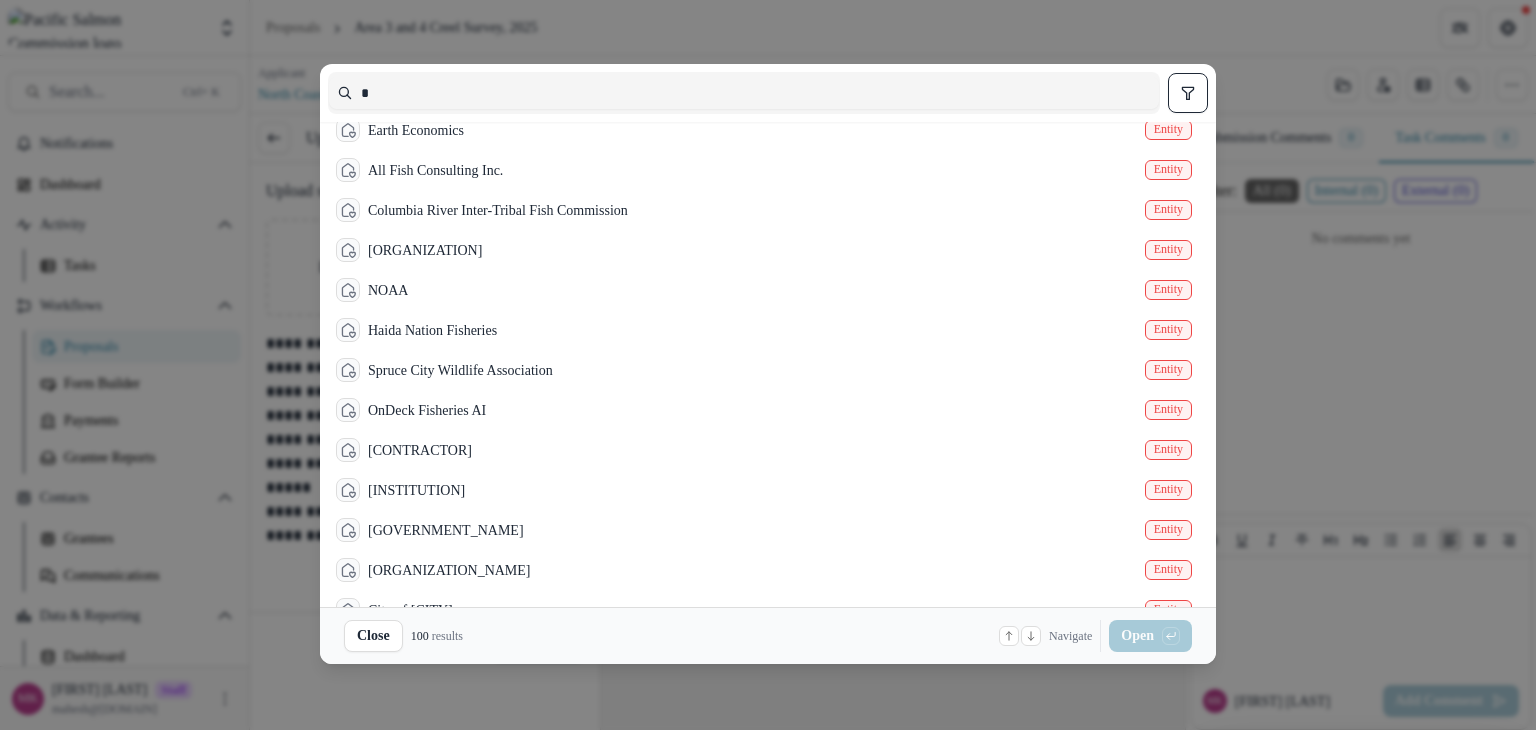 type on "*" 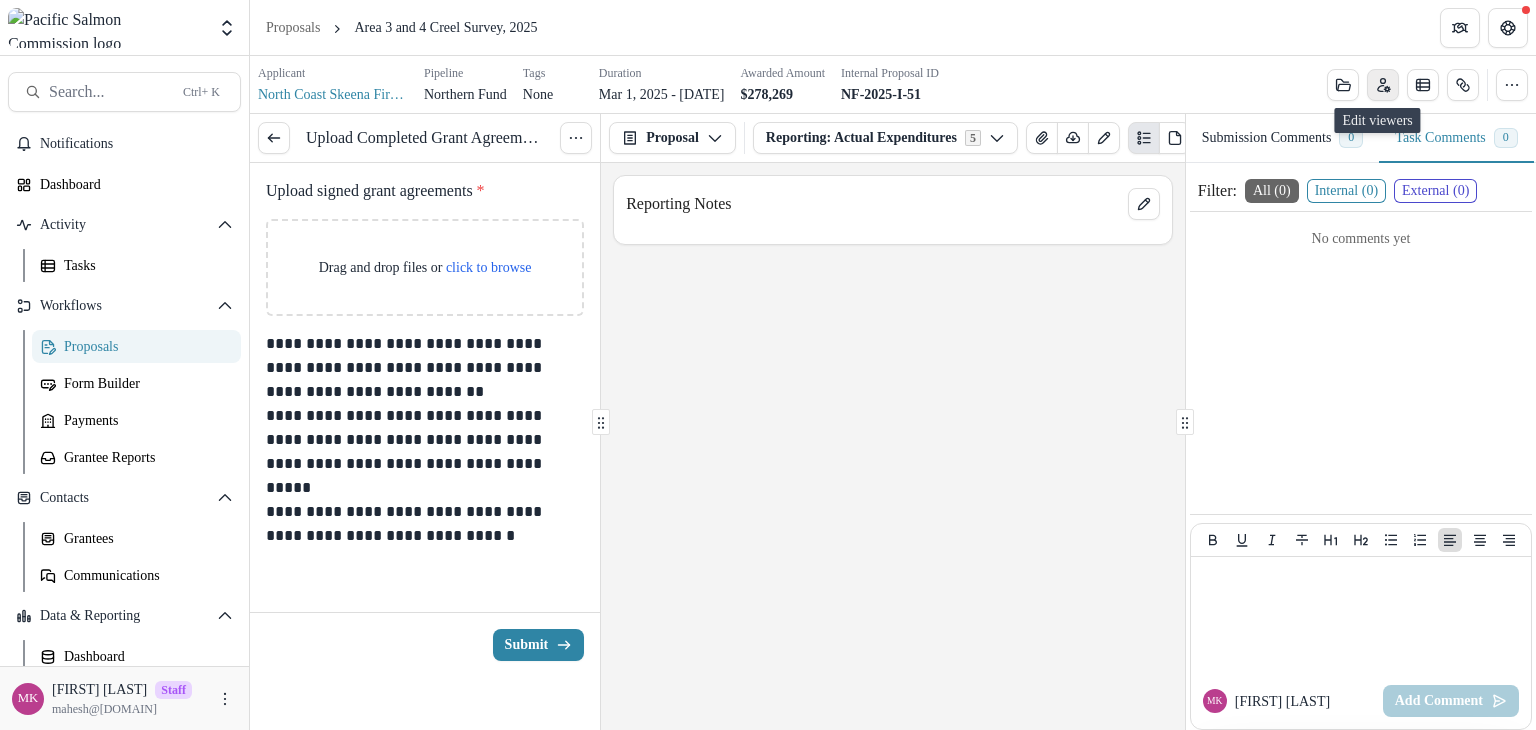 click at bounding box center (1383, 85) 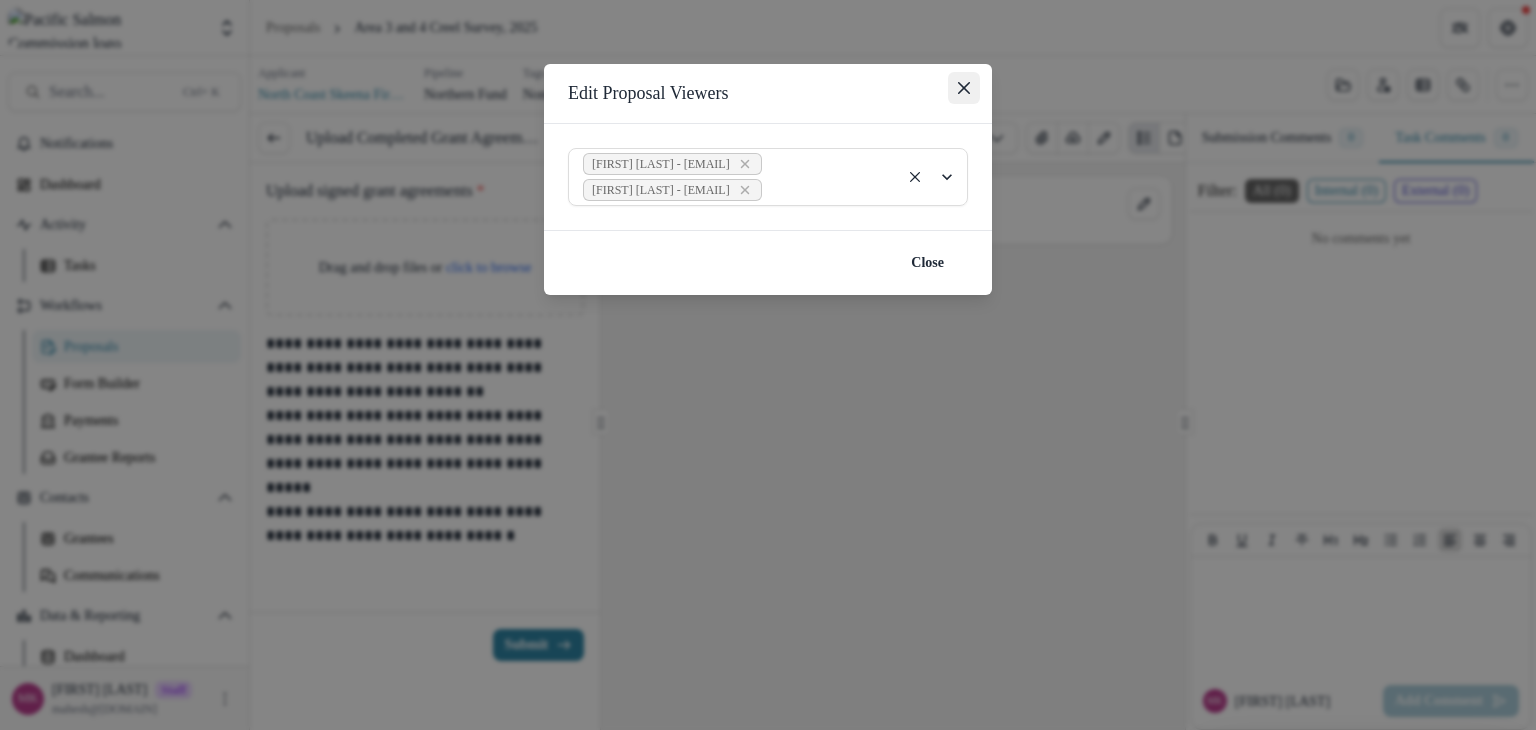 click at bounding box center (964, 88) 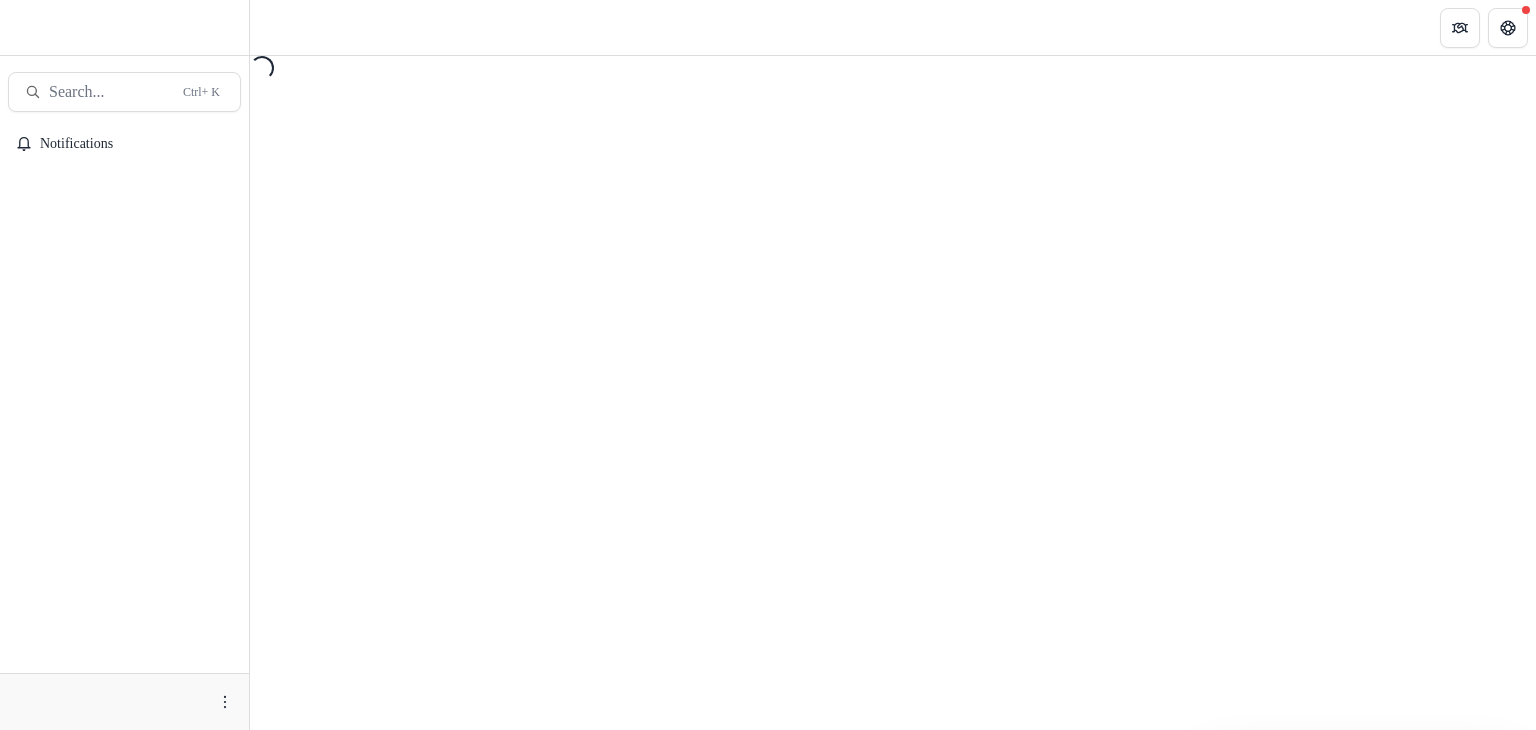 scroll, scrollTop: 0, scrollLeft: 0, axis: both 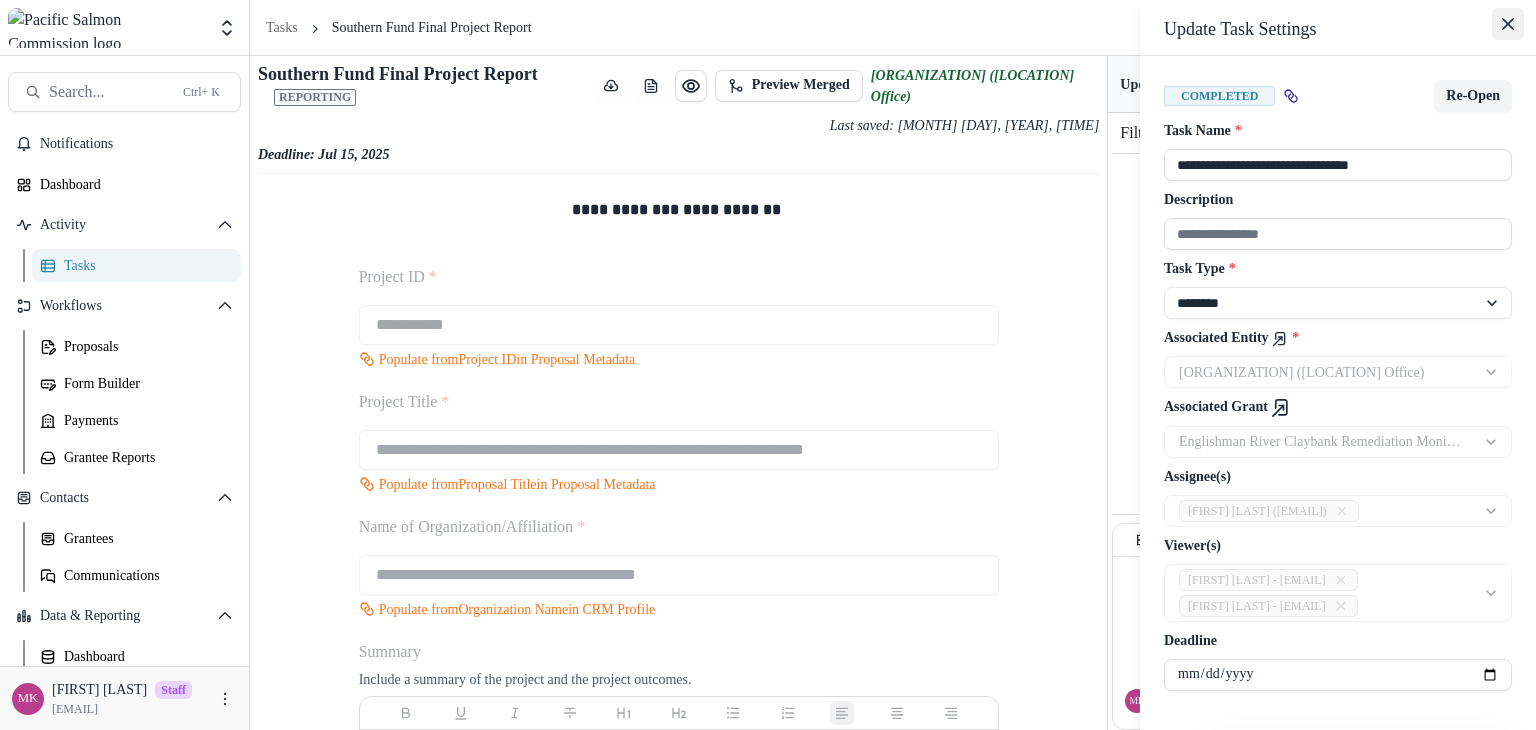 click at bounding box center (1508, 24) 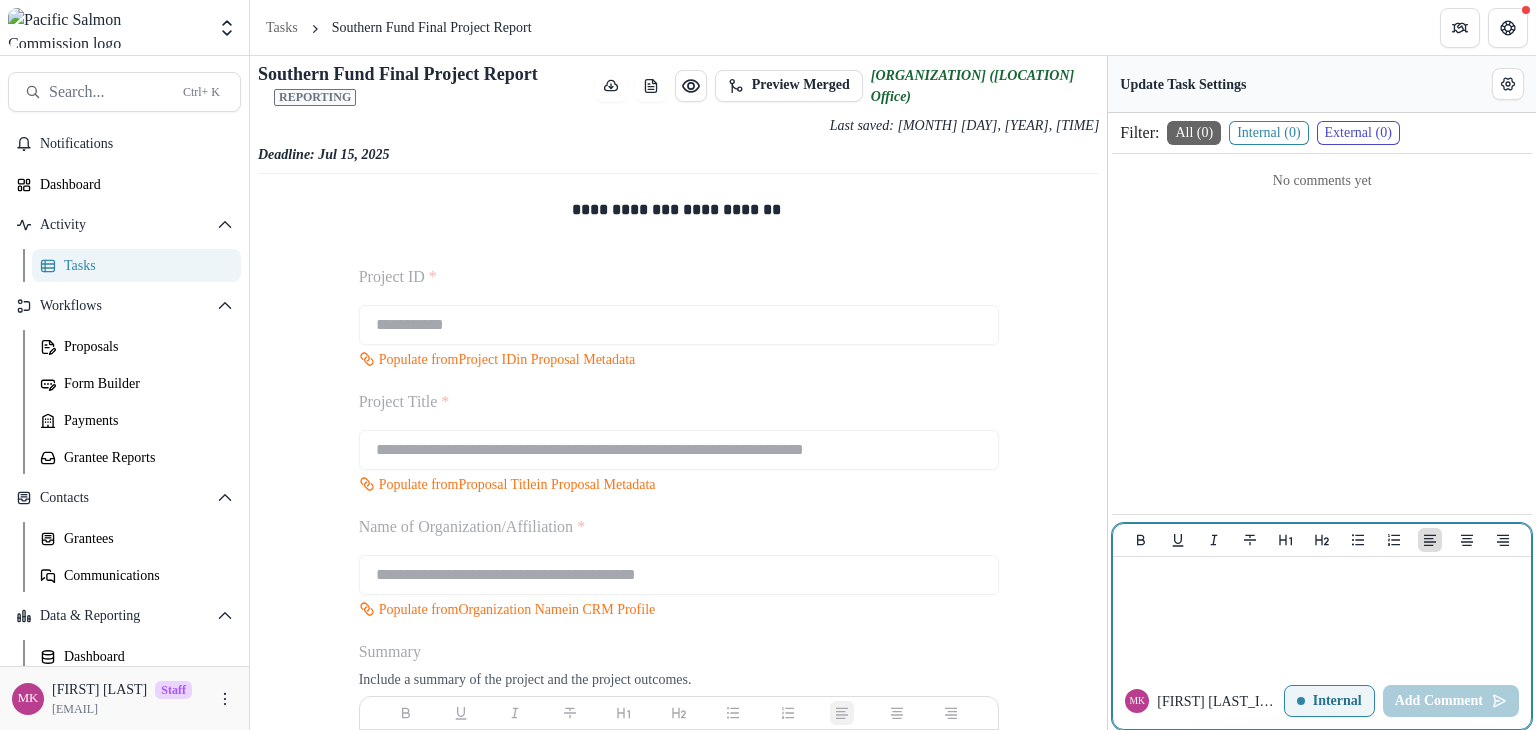 click at bounding box center [1322, 576] 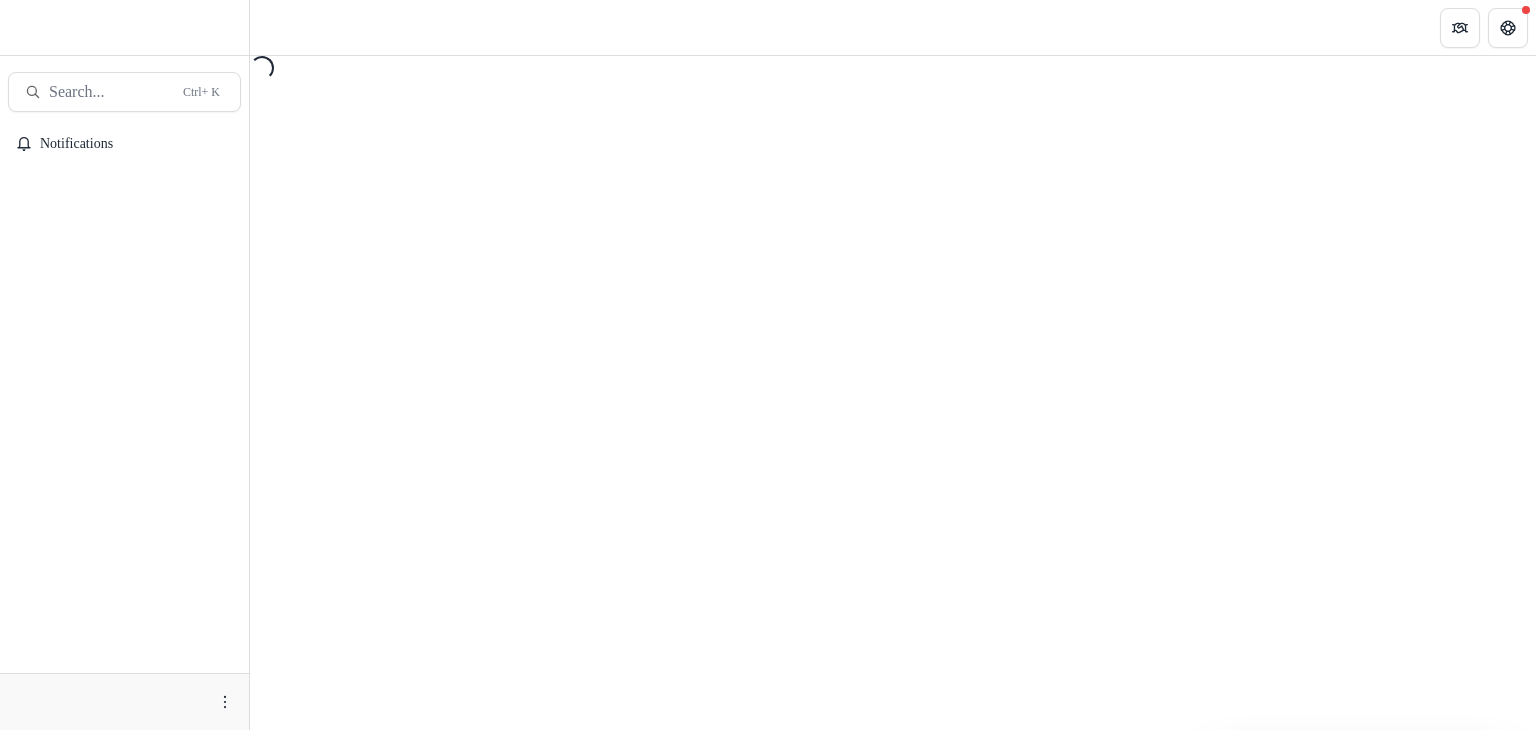 scroll, scrollTop: 0, scrollLeft: 0, axis: both 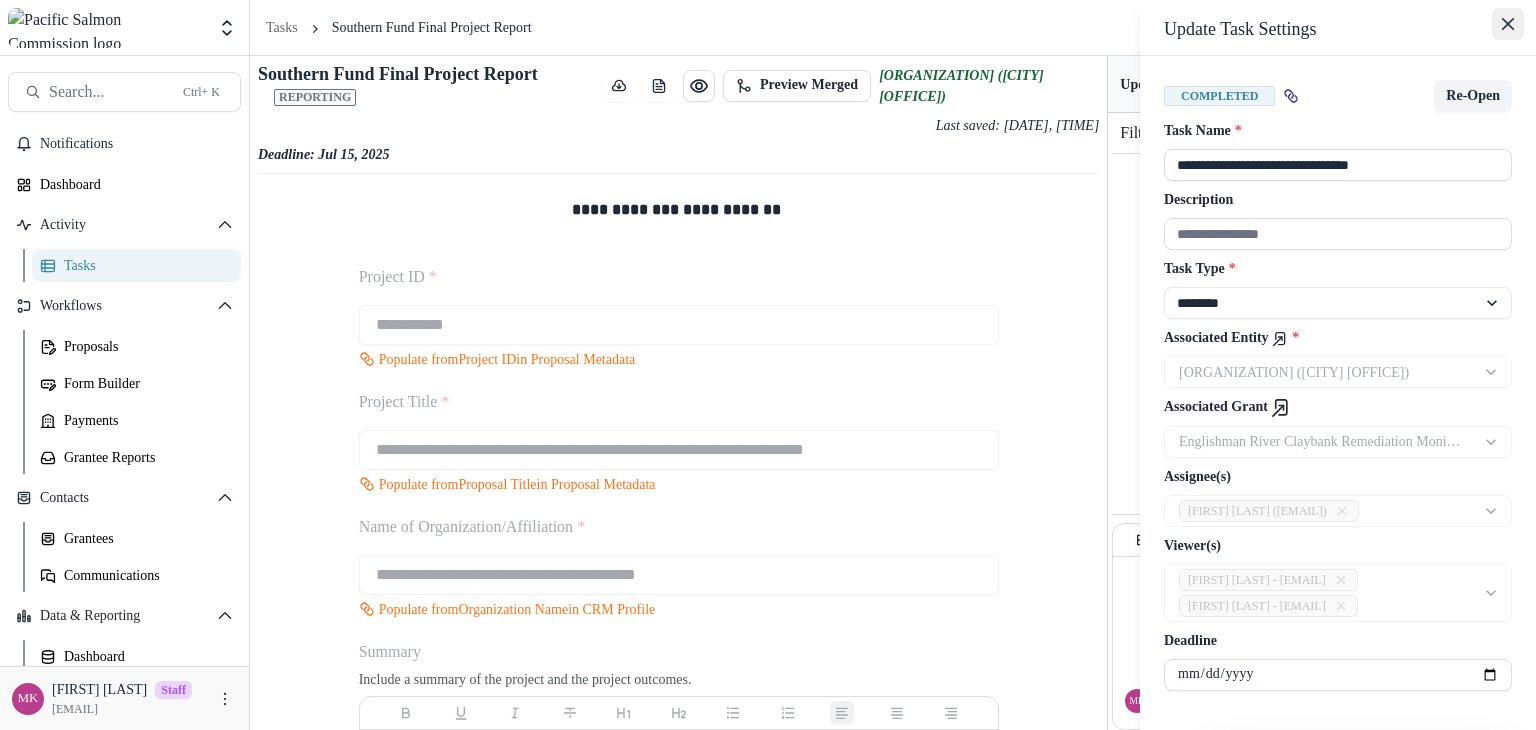 click at bounding box center (1508, 24) 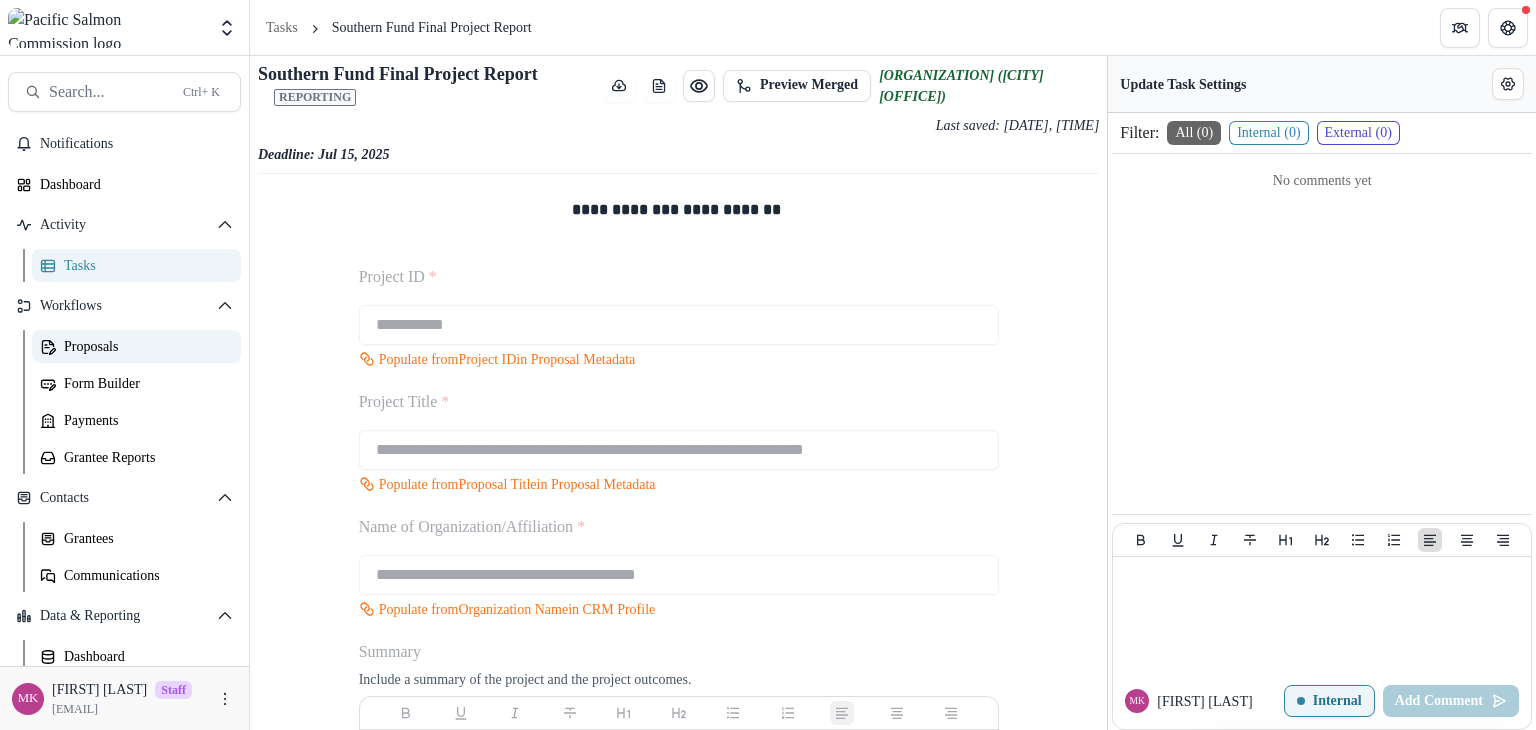 click on "Proposals" at bounding box center (144, 346) 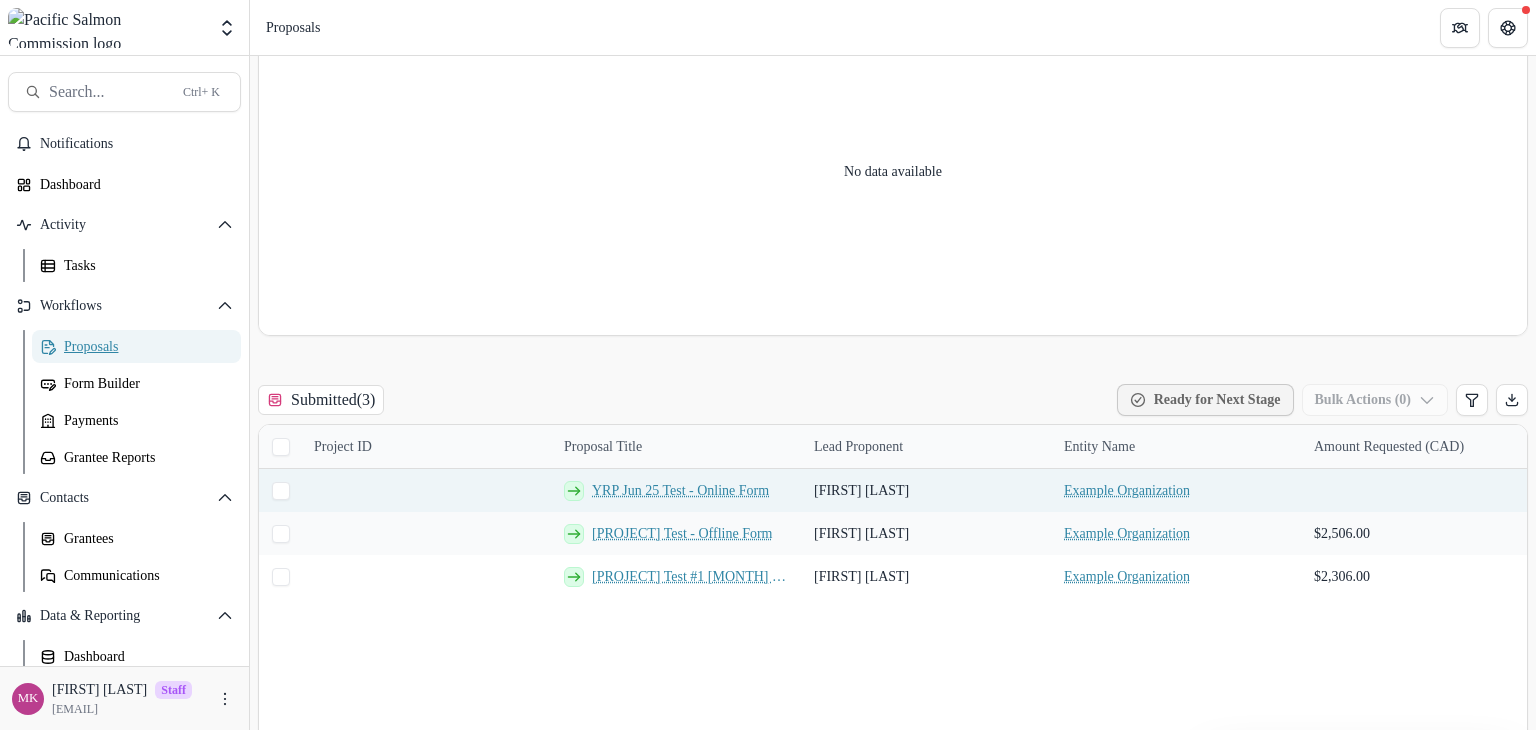 scroll, scrollTop: 366, scrollLeft: 0, axis: vertical 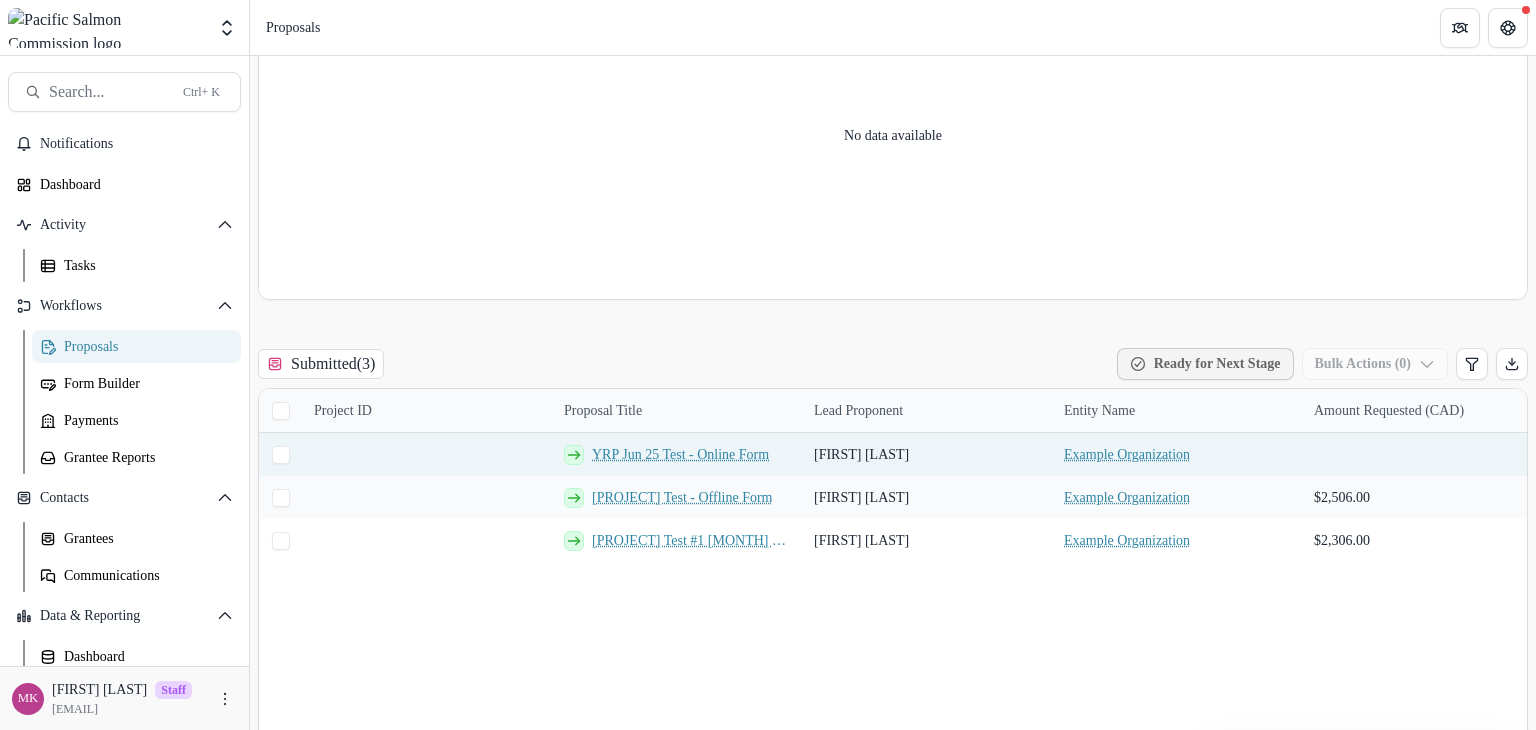 click on "YRP Jun 25 Test - Online Form" at bounding box center (680, 454) 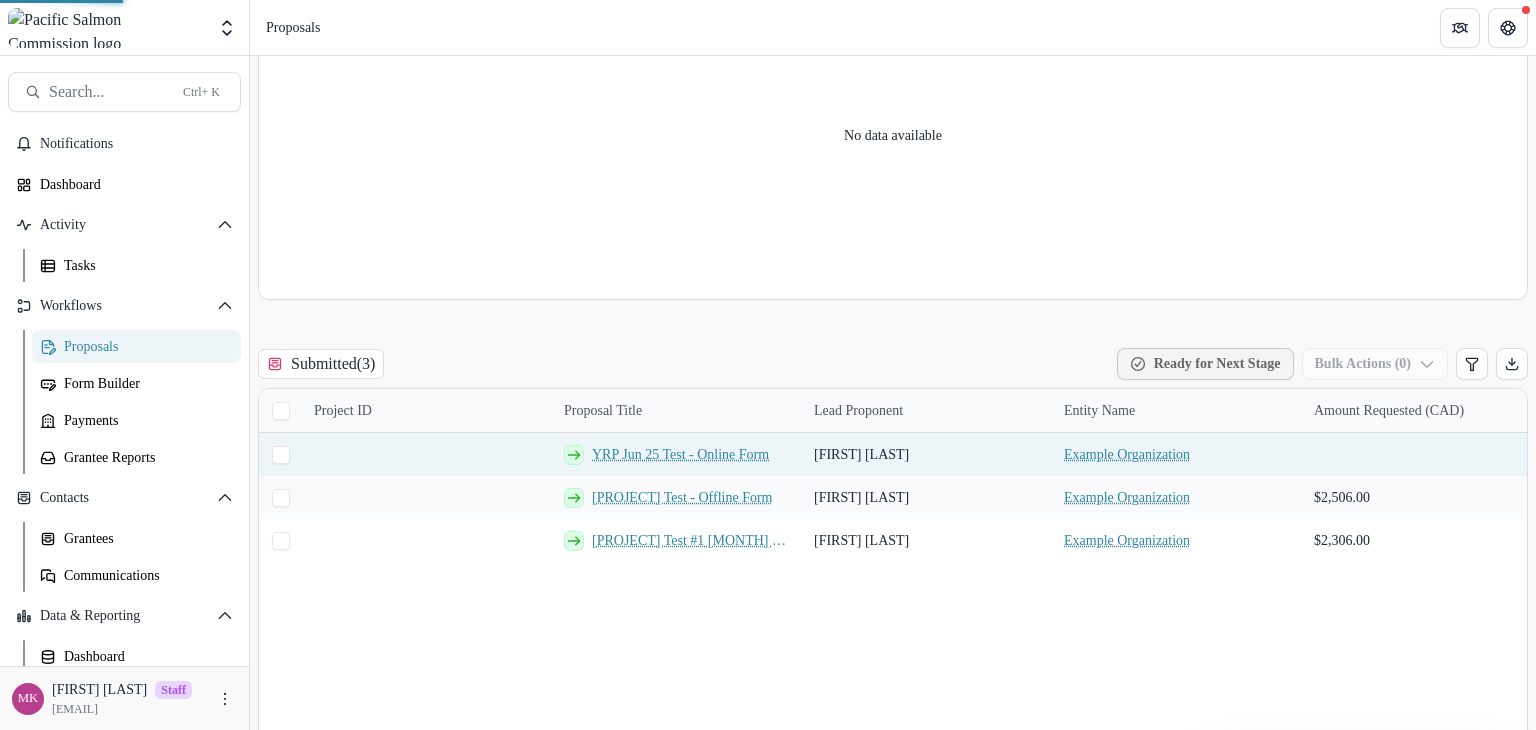 scroll, scrollTop: 0, scrollLeft: 0, axis: both 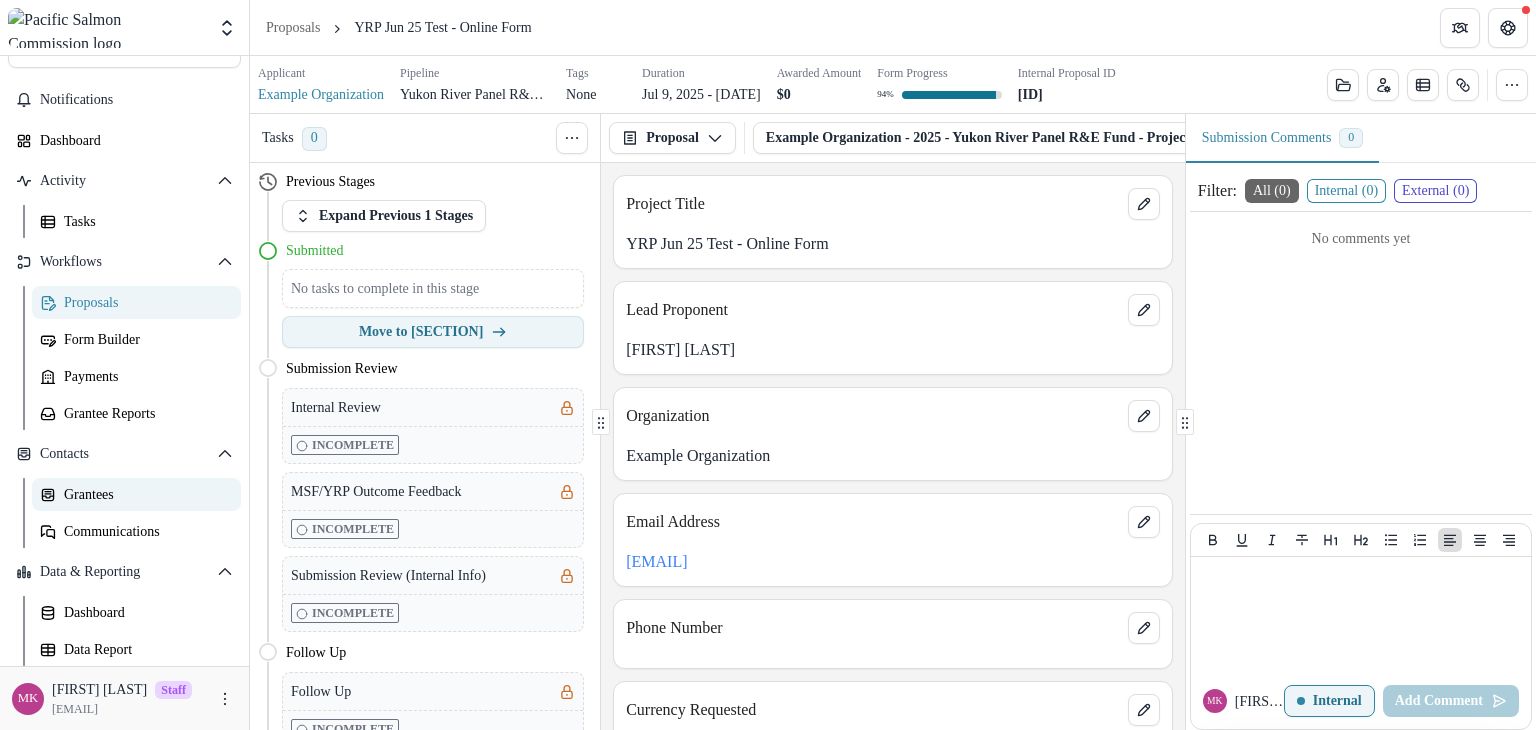 click on "Grantees" at bounding box center (144, 494) 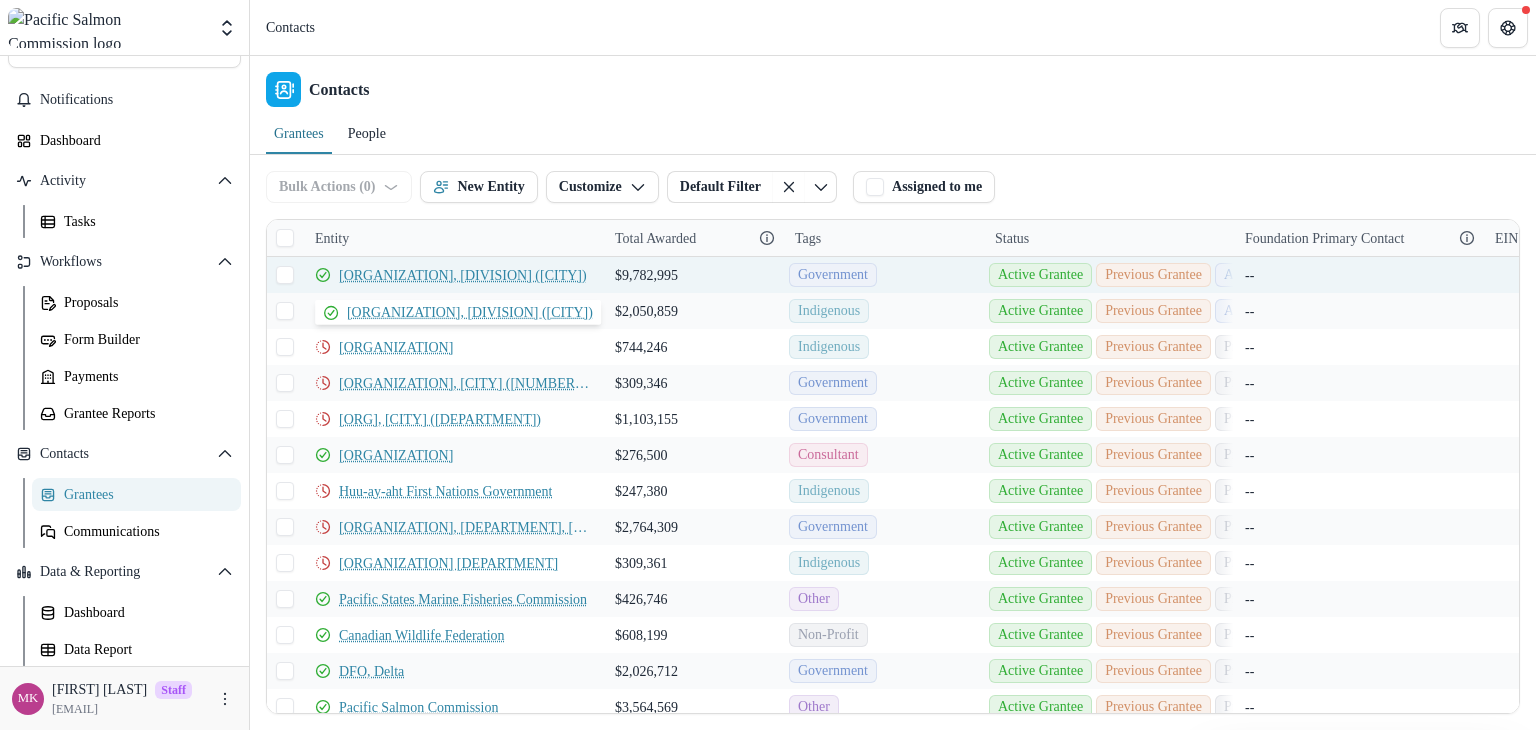 click on "ADF&G, Commercial Fisheries Division ([CITY])" at bounding box center [463, 275] 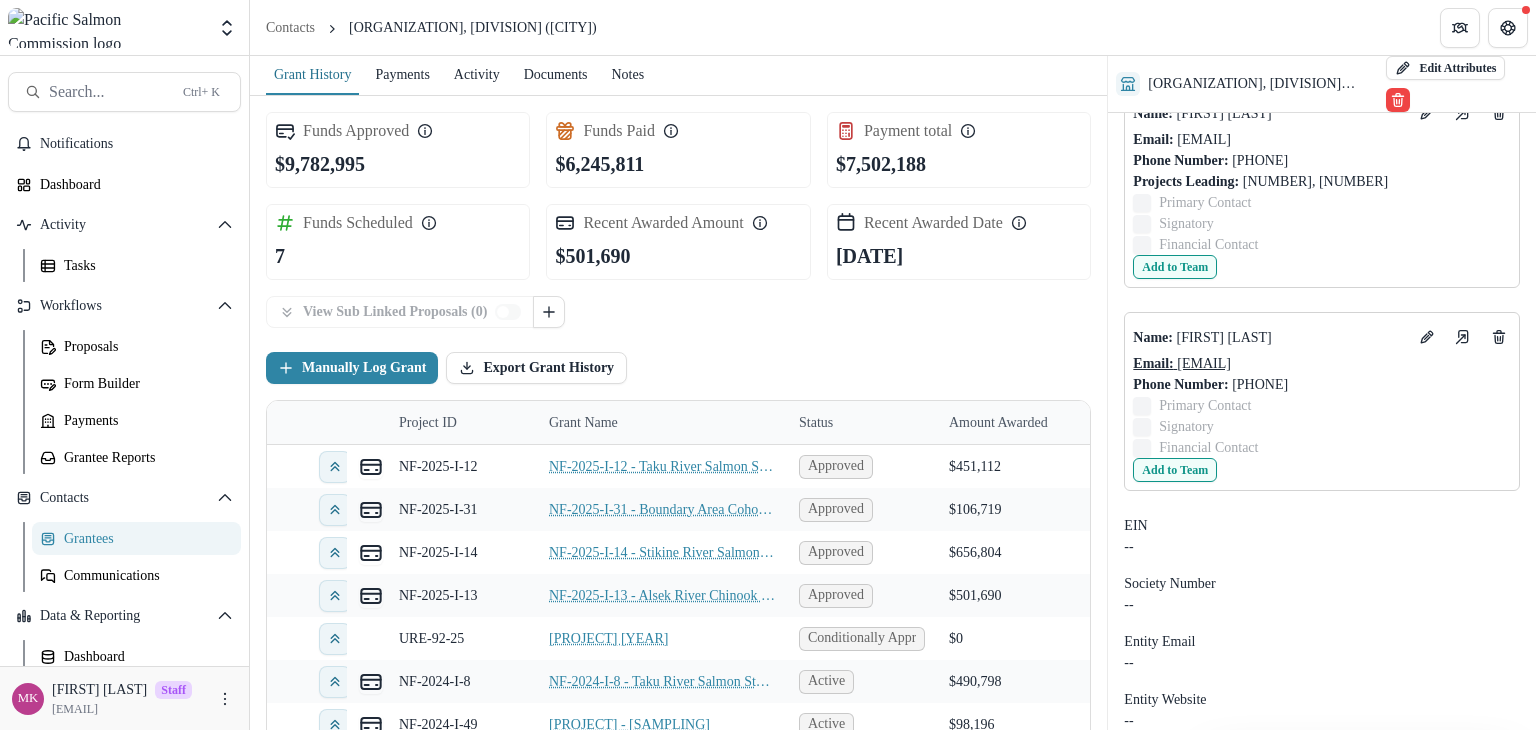 scroll, scrollTop: 3200, scrollLeft: 0, axis: vertical 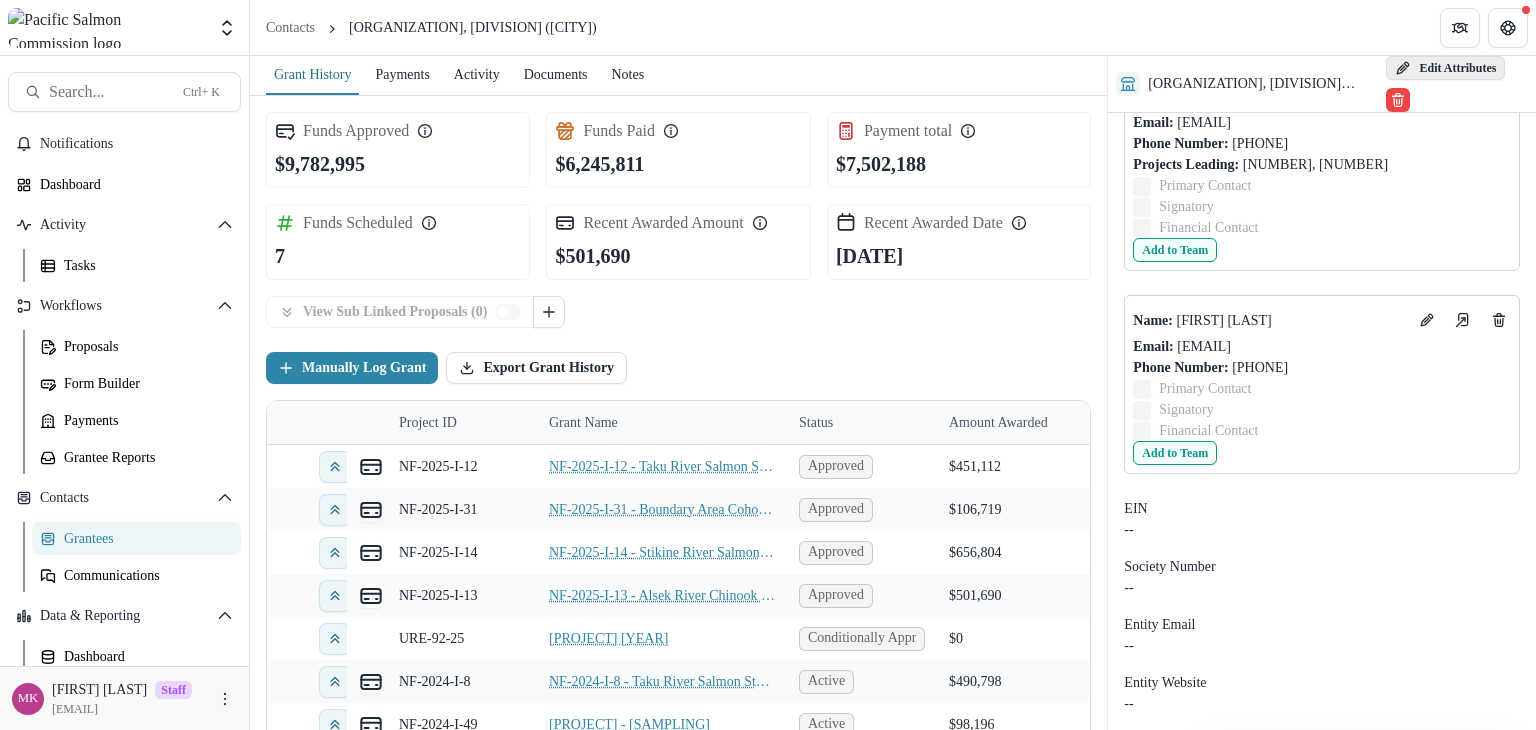 click on "Edit Attributes" at bounding box center [1445, 68] 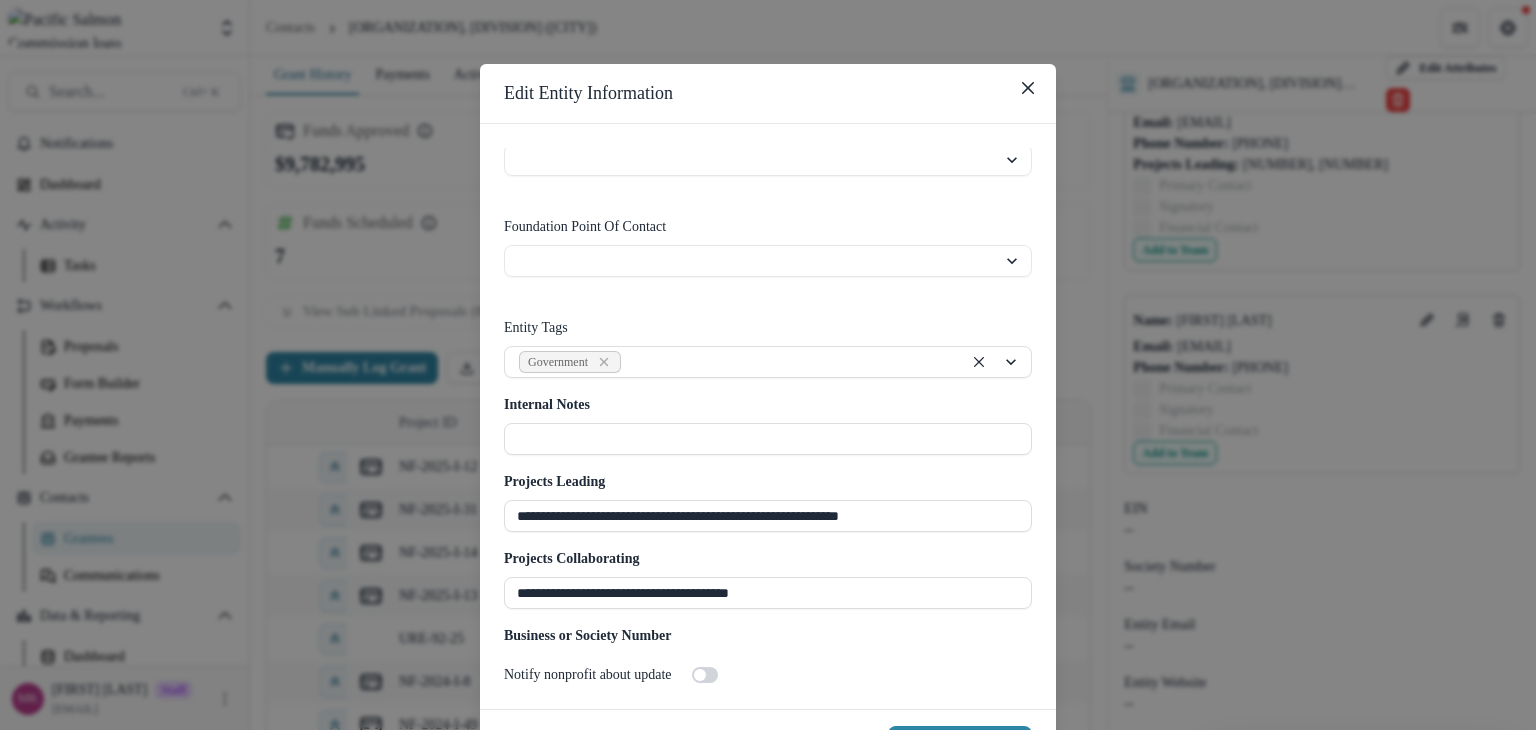 scroll, scrollTop: 3092, scrollLeft: 0, axis: vertical 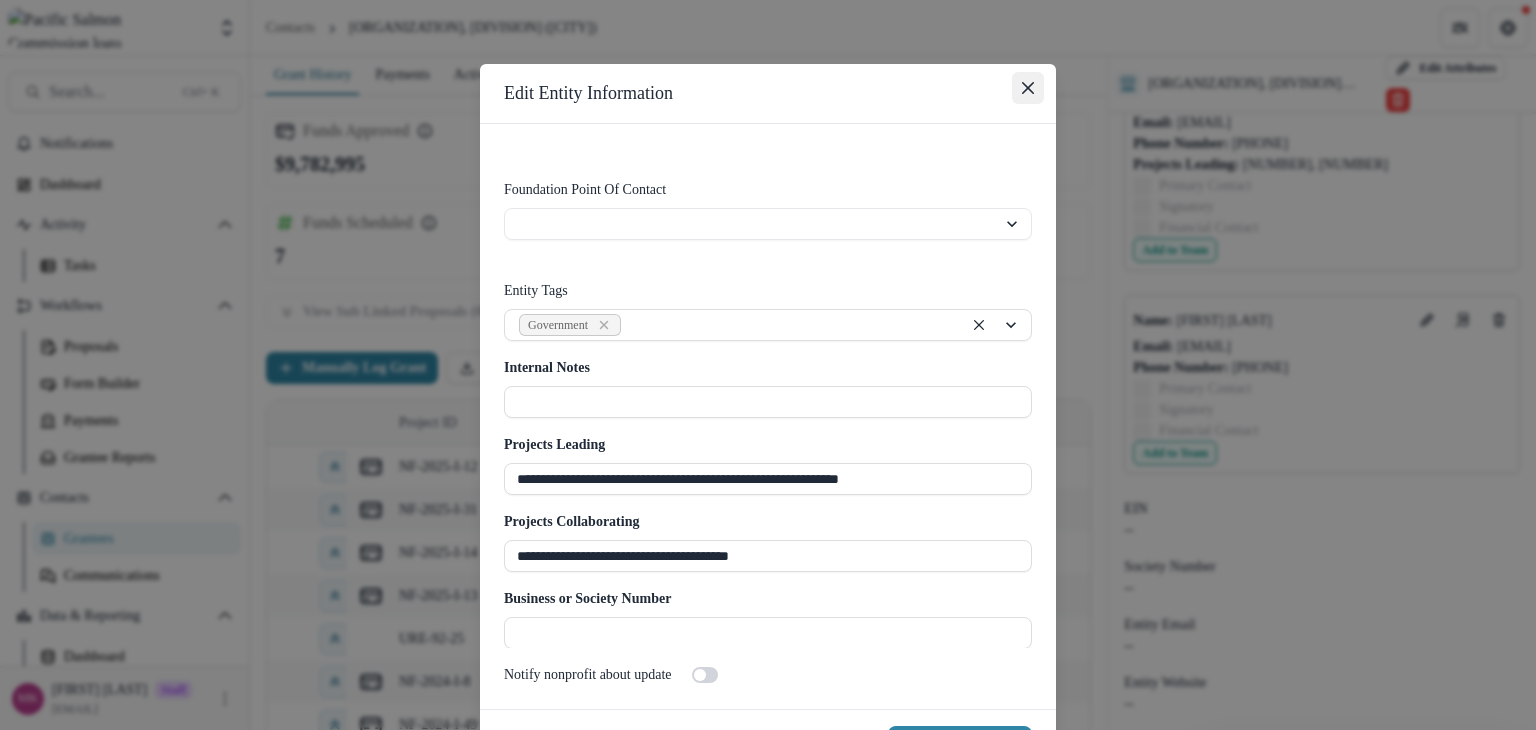 click at bounding box center (1028, 88) 